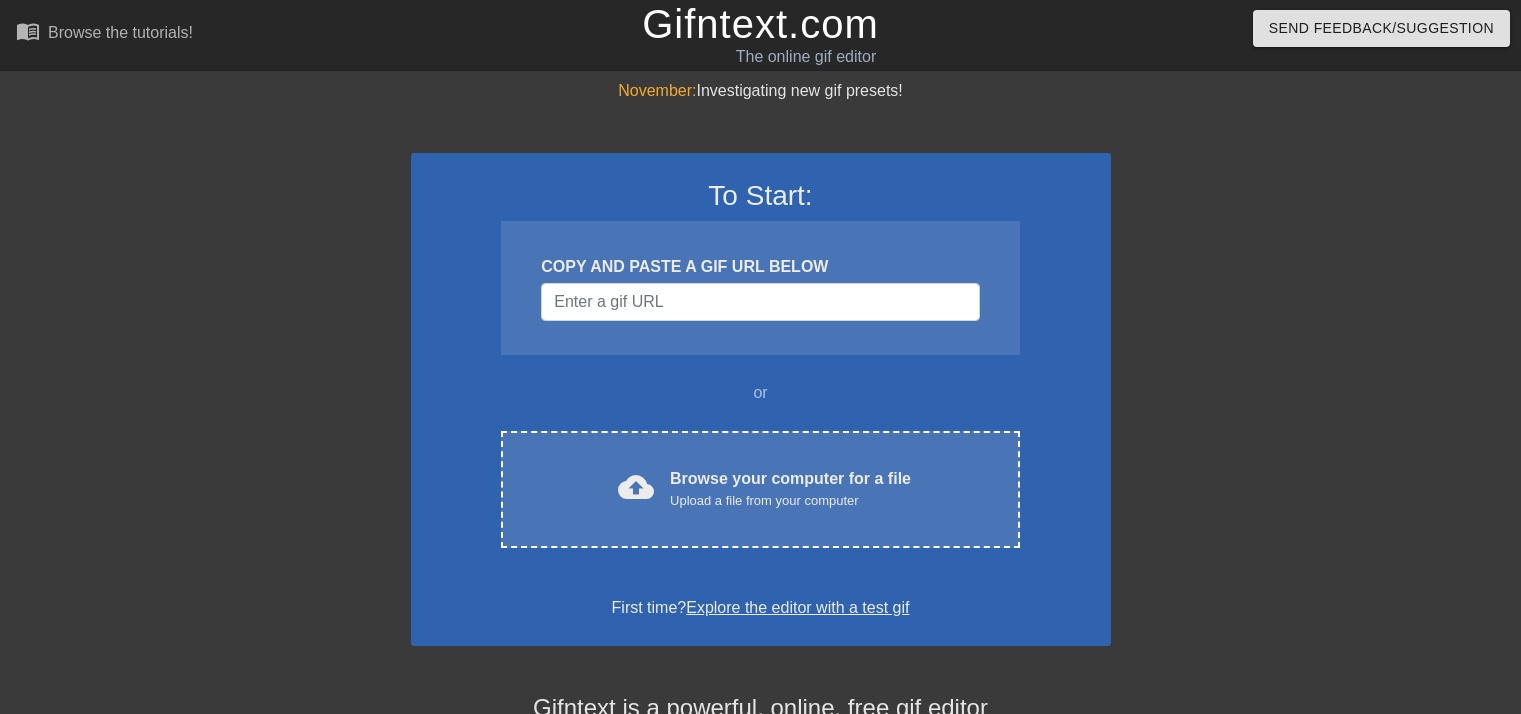 scroll, scrollTop: 0, scrollLeft: 0, axis: both 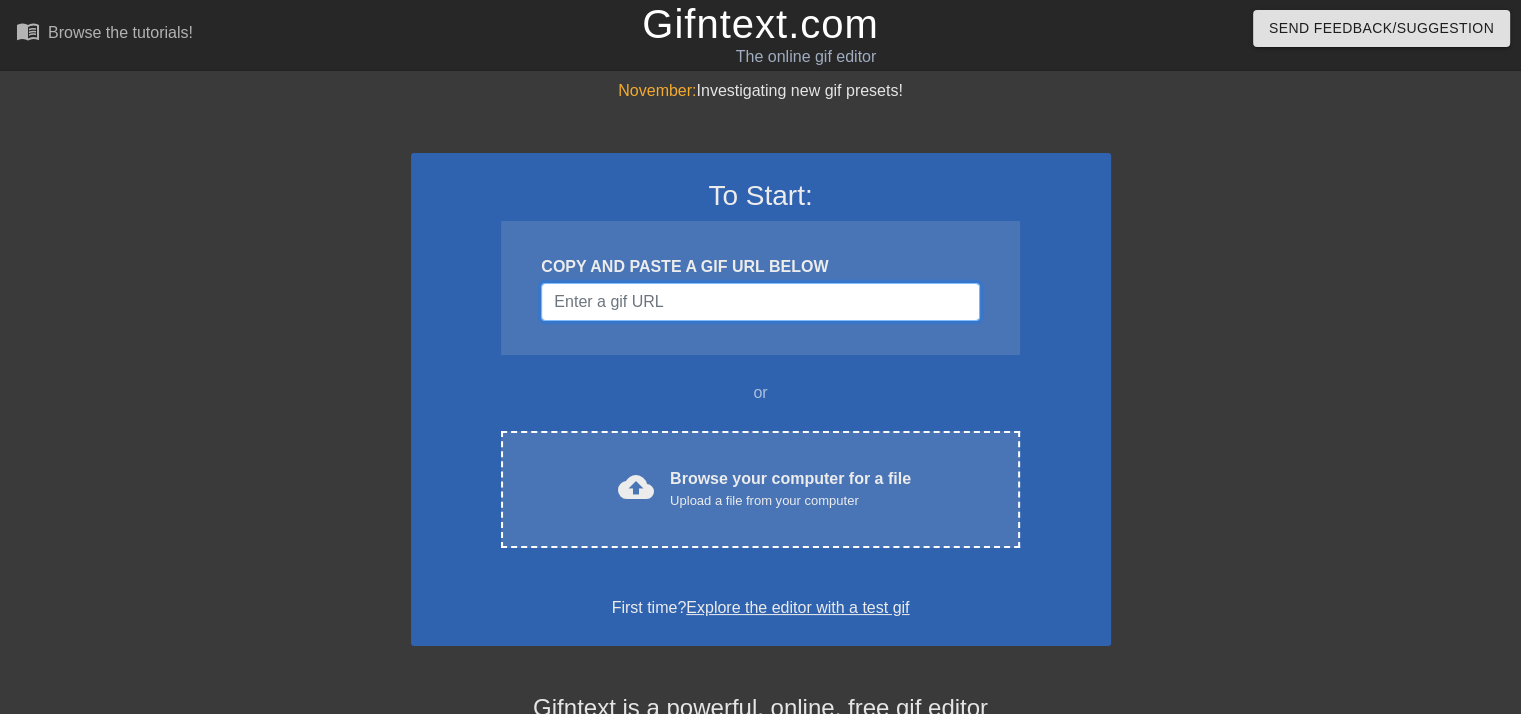 click at bounding box center [760, 302] 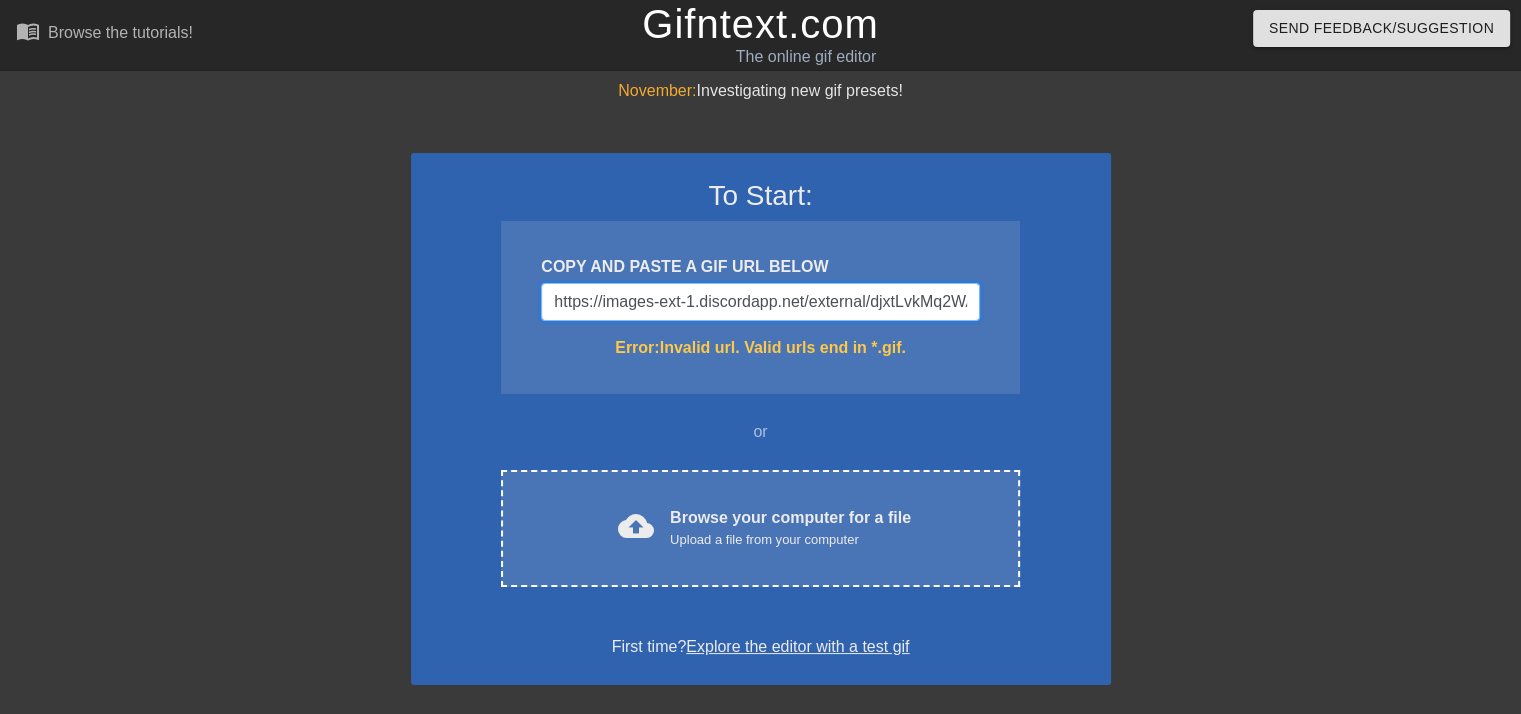 scroll, scrollTop: 0, scrollLeft: 852, axis: horizontal 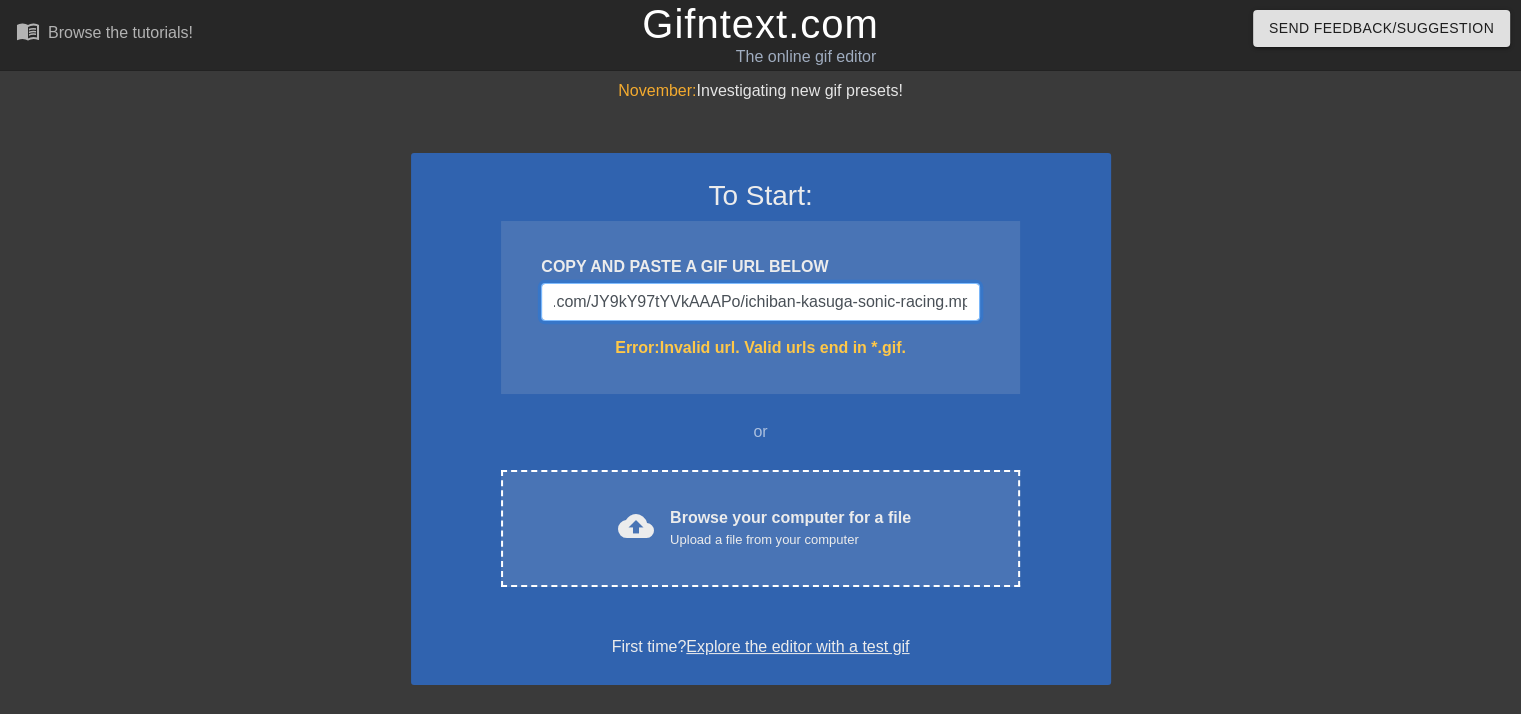 type on "https://images-ext-1.discordapp.net/external/djxtLvkMq2WAPvbwiYPhOBzE1MGneWaSpgjAYWg91yk/https/media.tenor.com/JY9kY97tYVkAAAPo/ichiban-kasuga-sonic-racing.mp4" 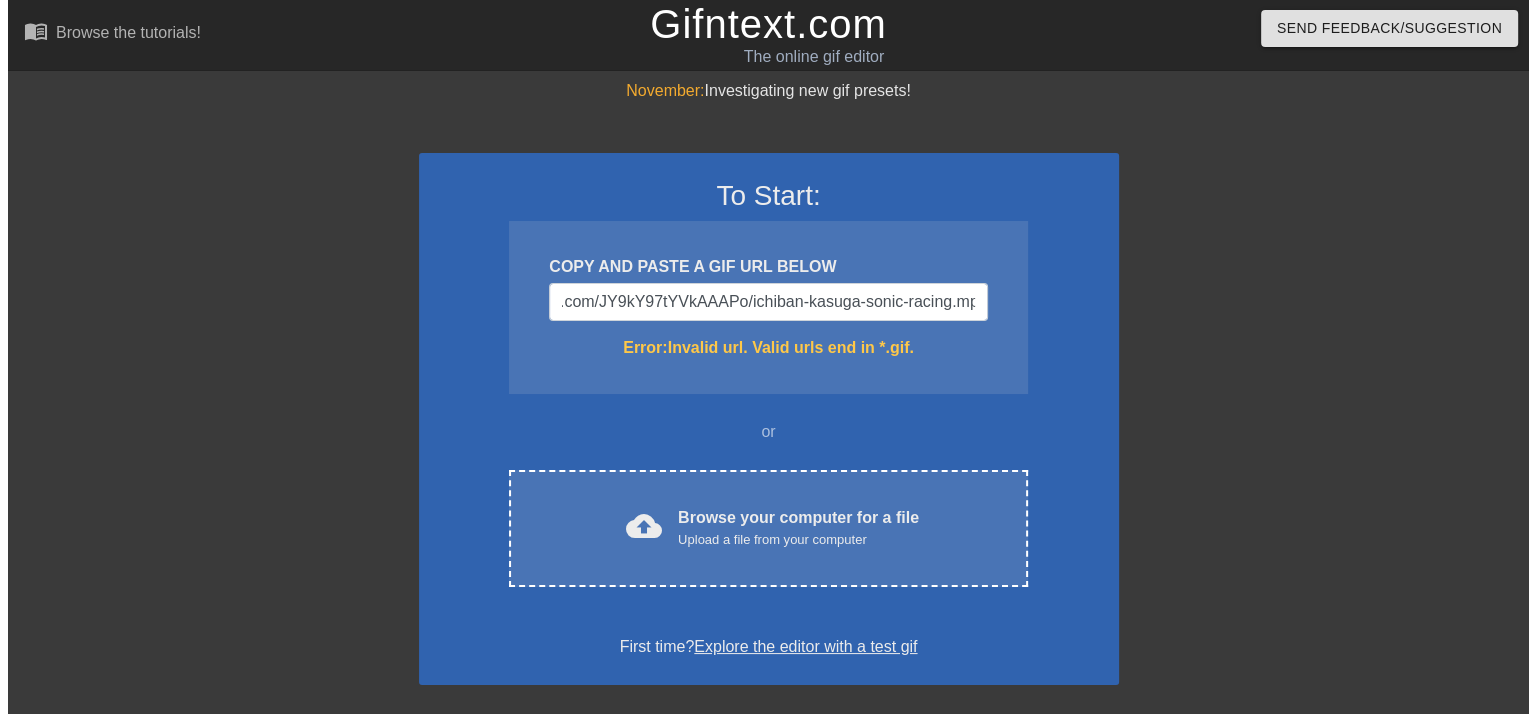 scroll, scrollTop: 0, scrollLeft: 0, axis: both 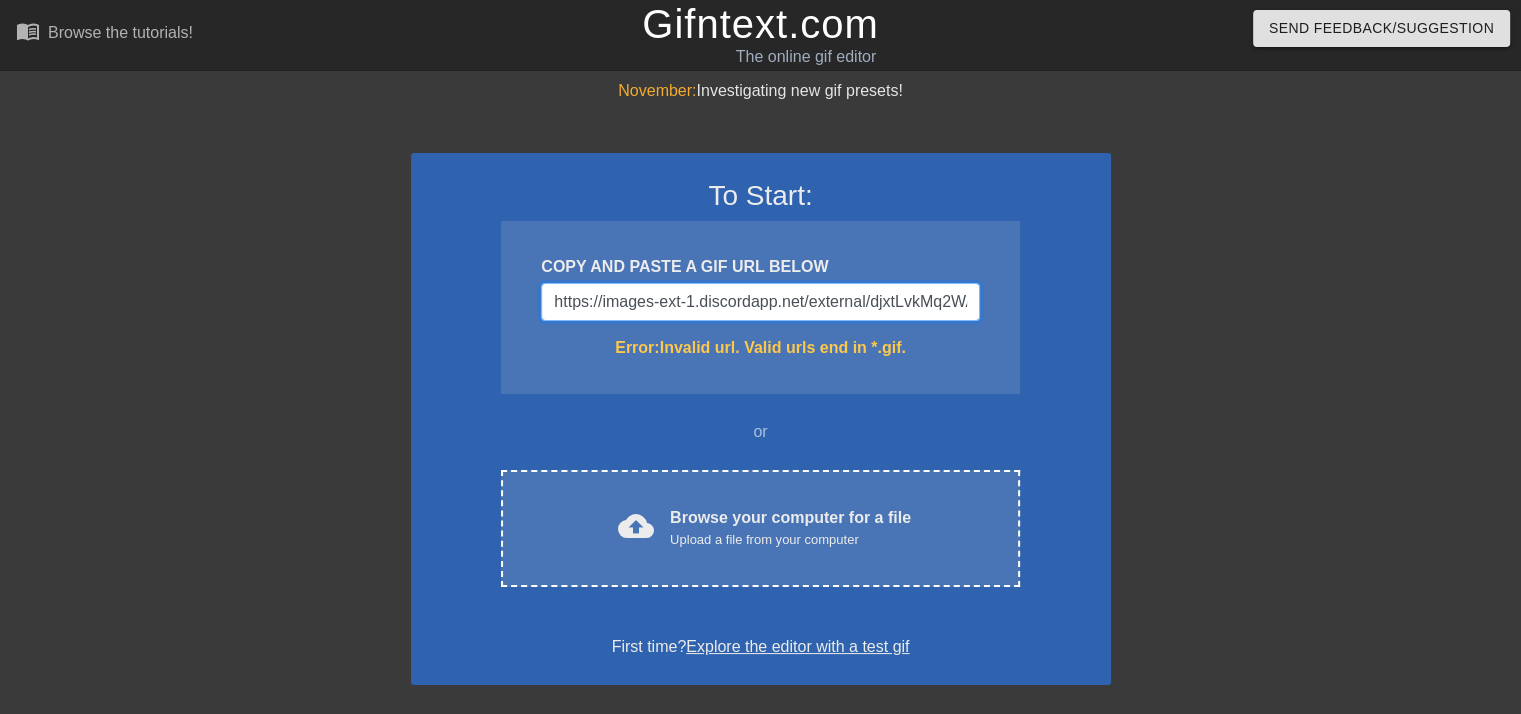 click on "https://images-ext-1.discordapp.net/external/djxtLvkMq2WAPvbwiYPhOBzE1MGneWaSpgjAYWg91yk/https/media.tenor.com/JY9kY97tYVkAAAPo/ichiban-kasuga-sonic-racing.mp4" at bounding box center [760, 302] 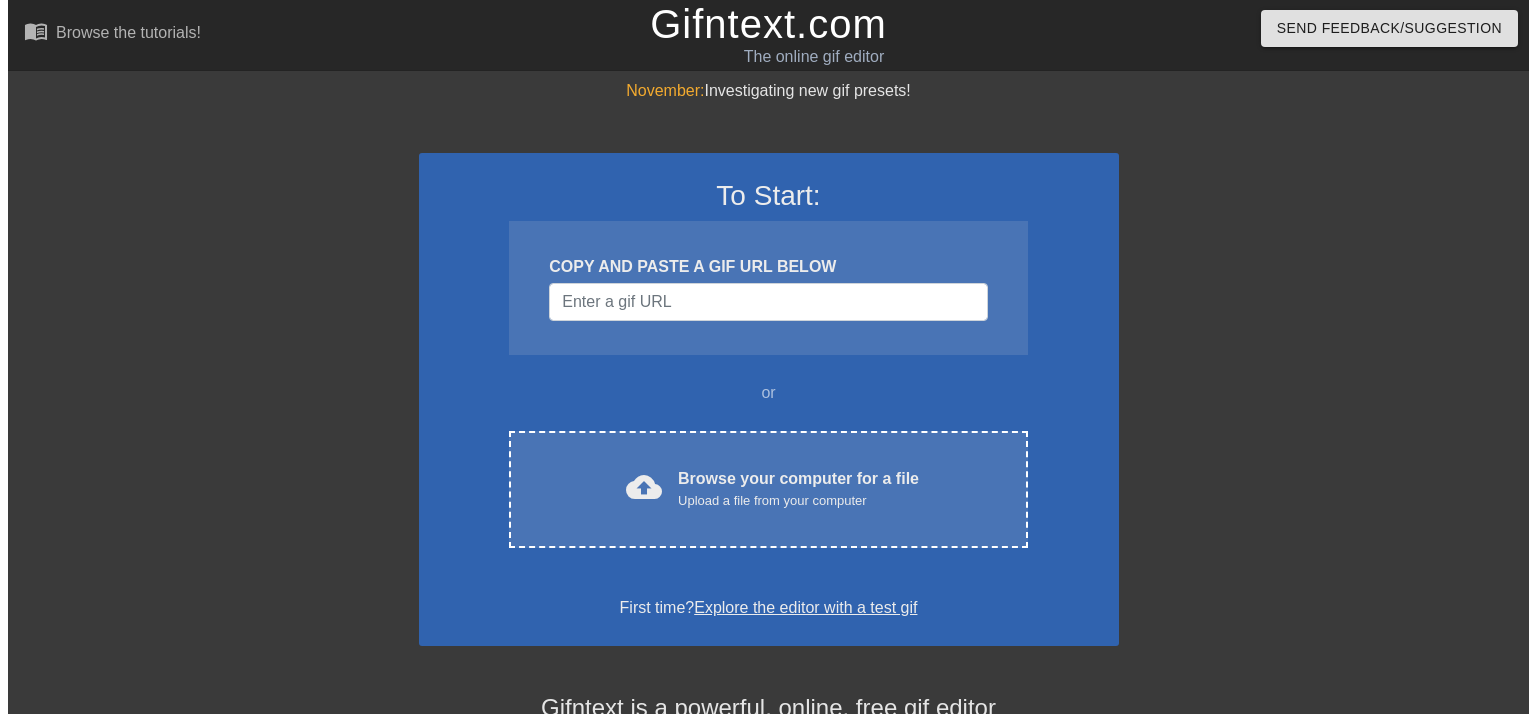 scroll, scrollTop: 0, scrollLeft: 0, axis: both 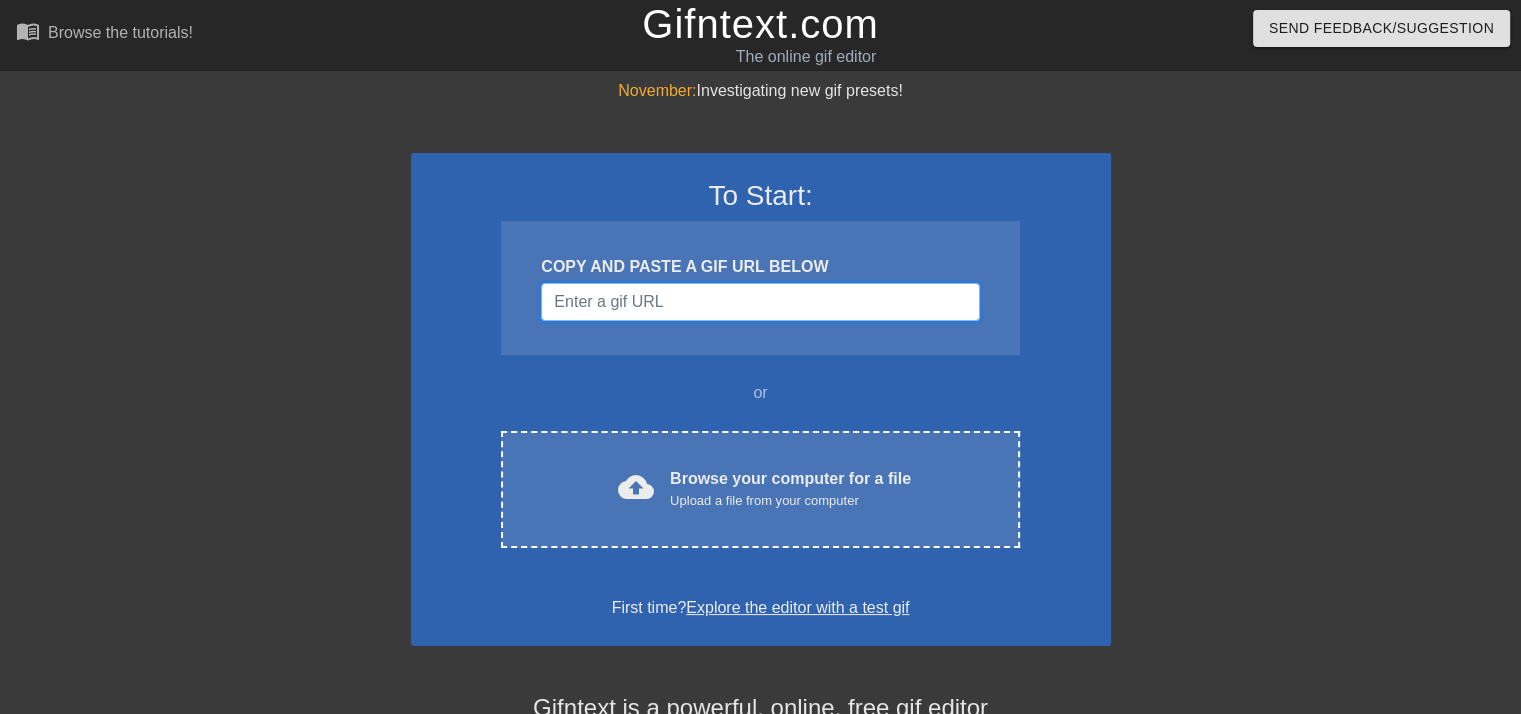 click at bounding box center [760, 302] 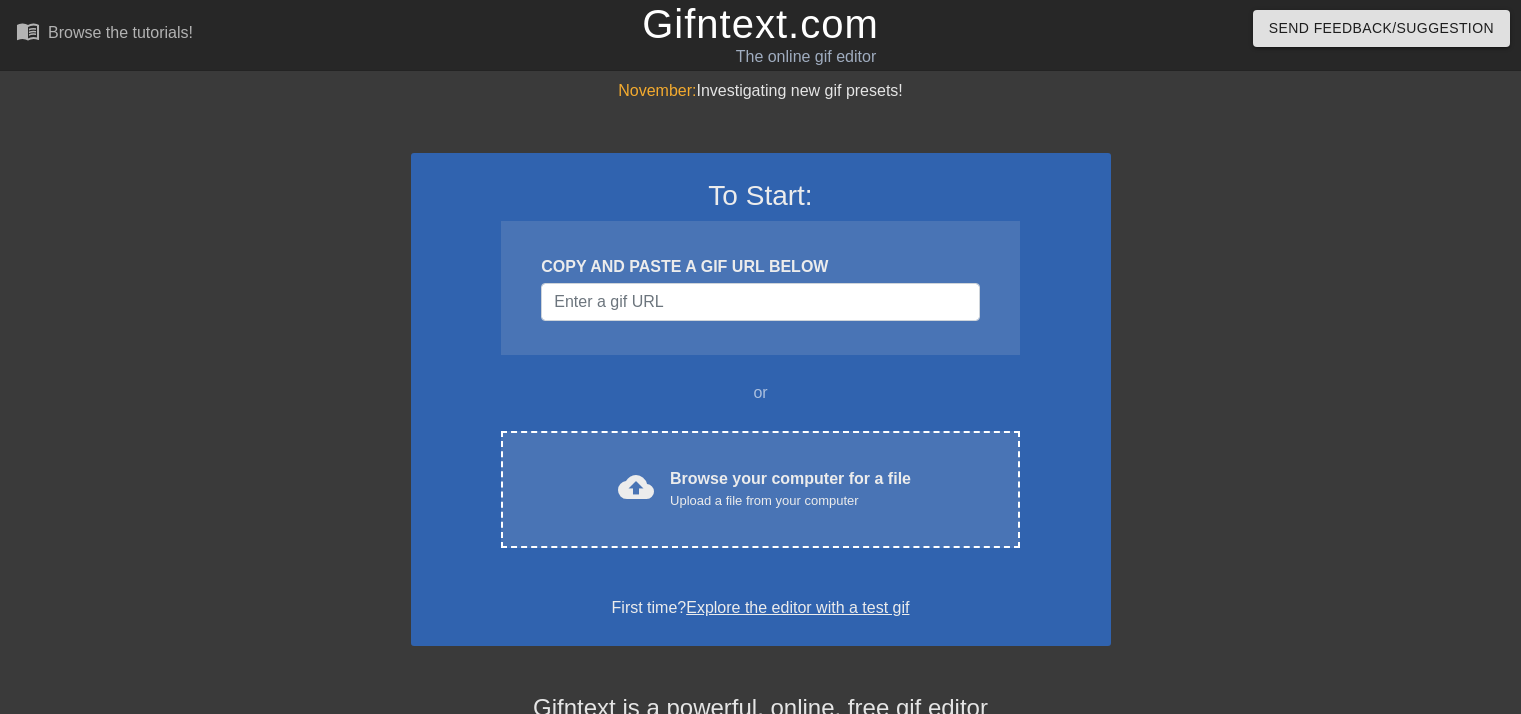 scroll, scrollTop: 0, scrollLeft: 0, axis: both 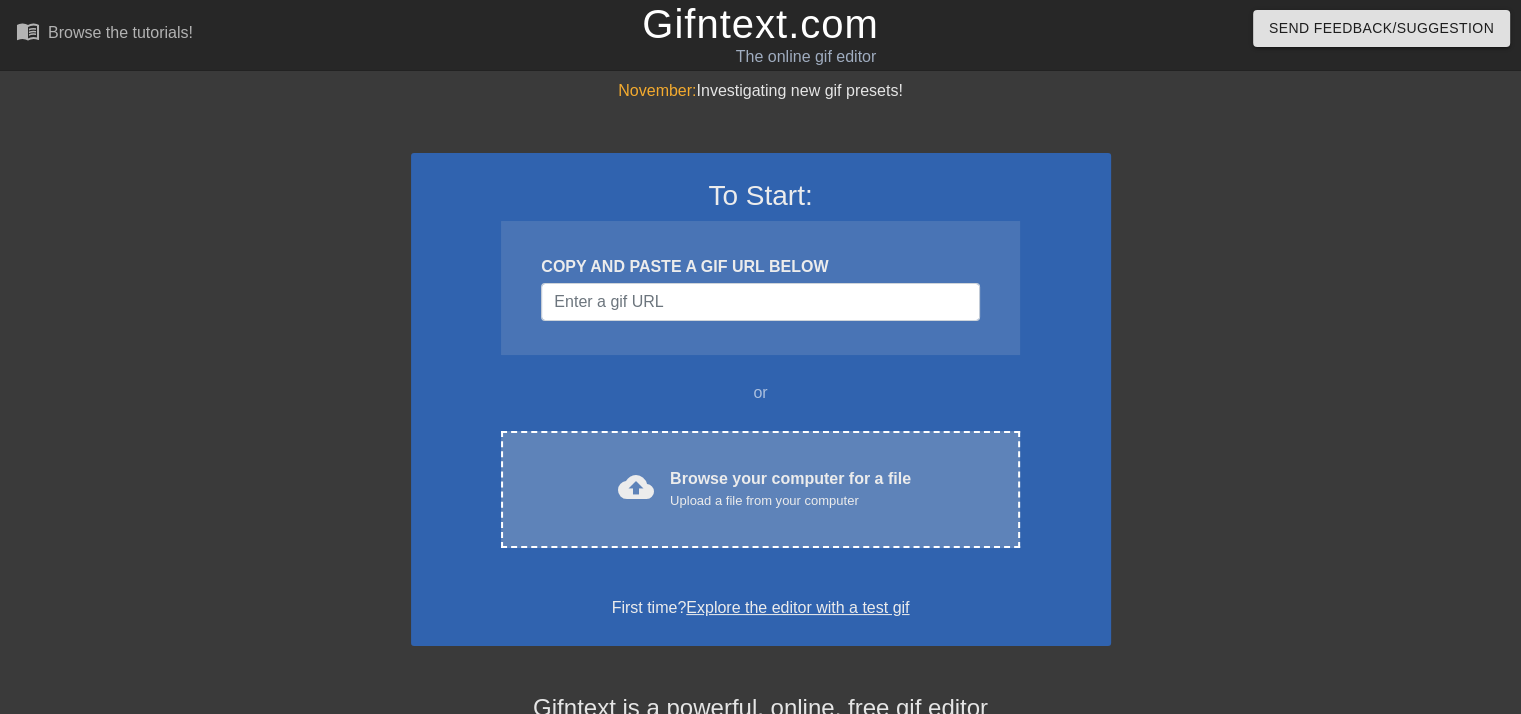 click on "cloud_upload Browse your computer for a file Upload a file from your computer Choose files" at bounding box center (760, 489) 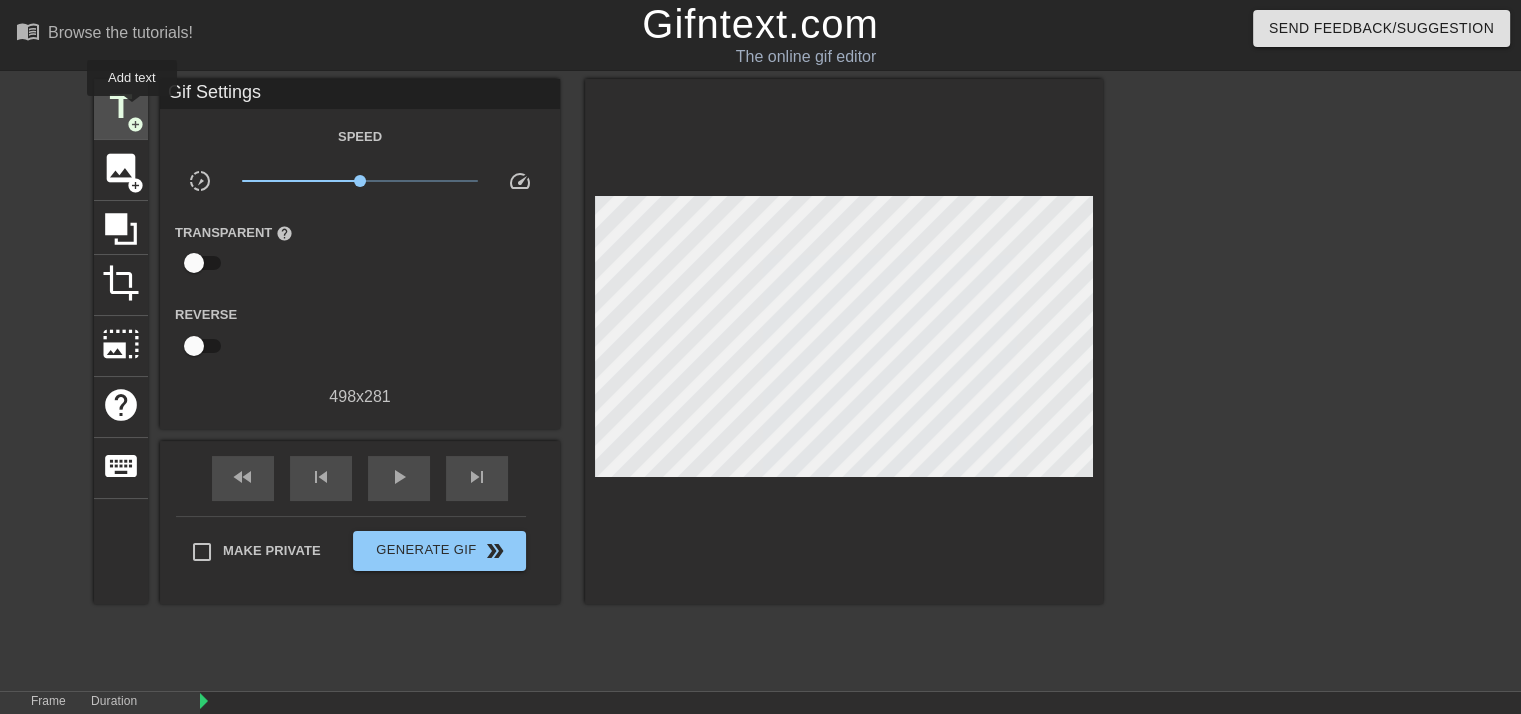 click on "title" at bounding box center (121, 107) 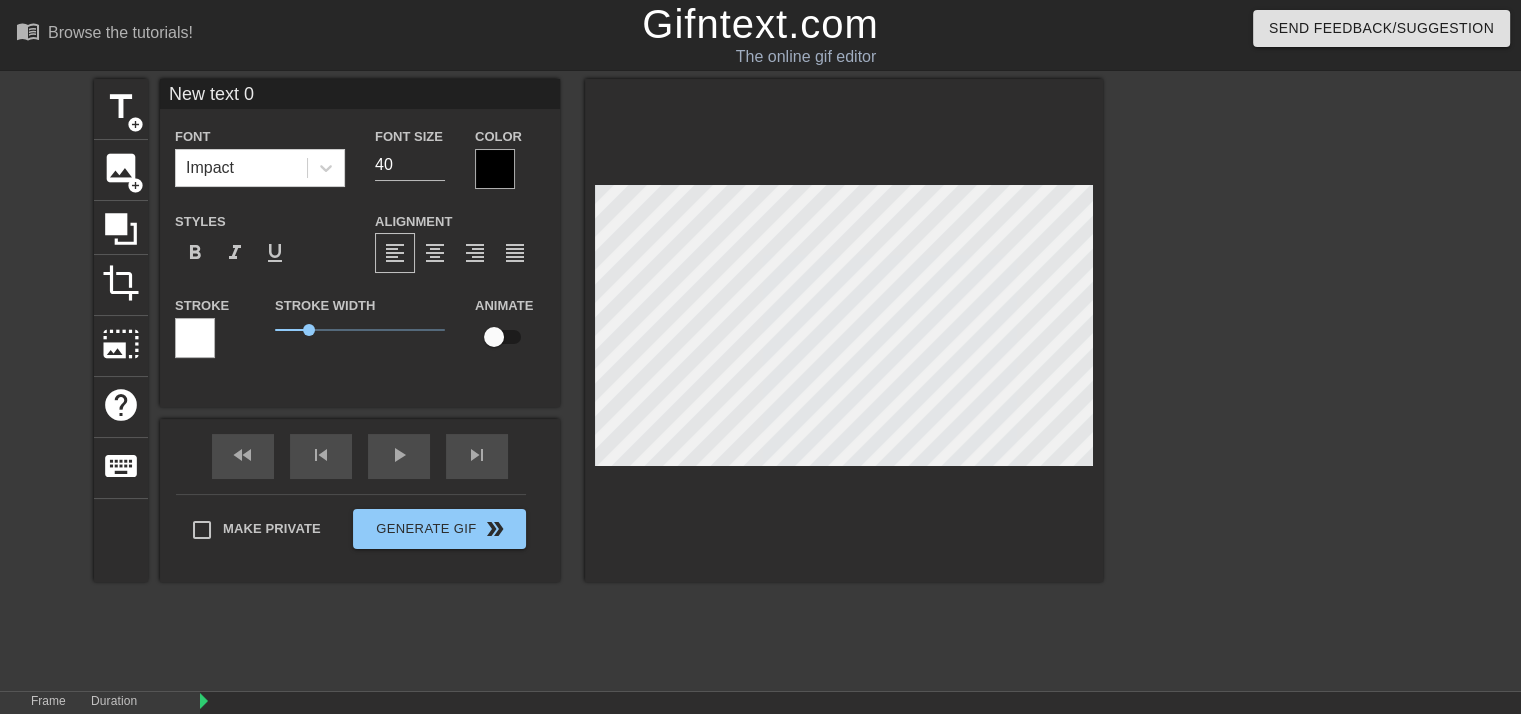 scroll, scrollTop: 2, scrollLeft: 4, axis: both 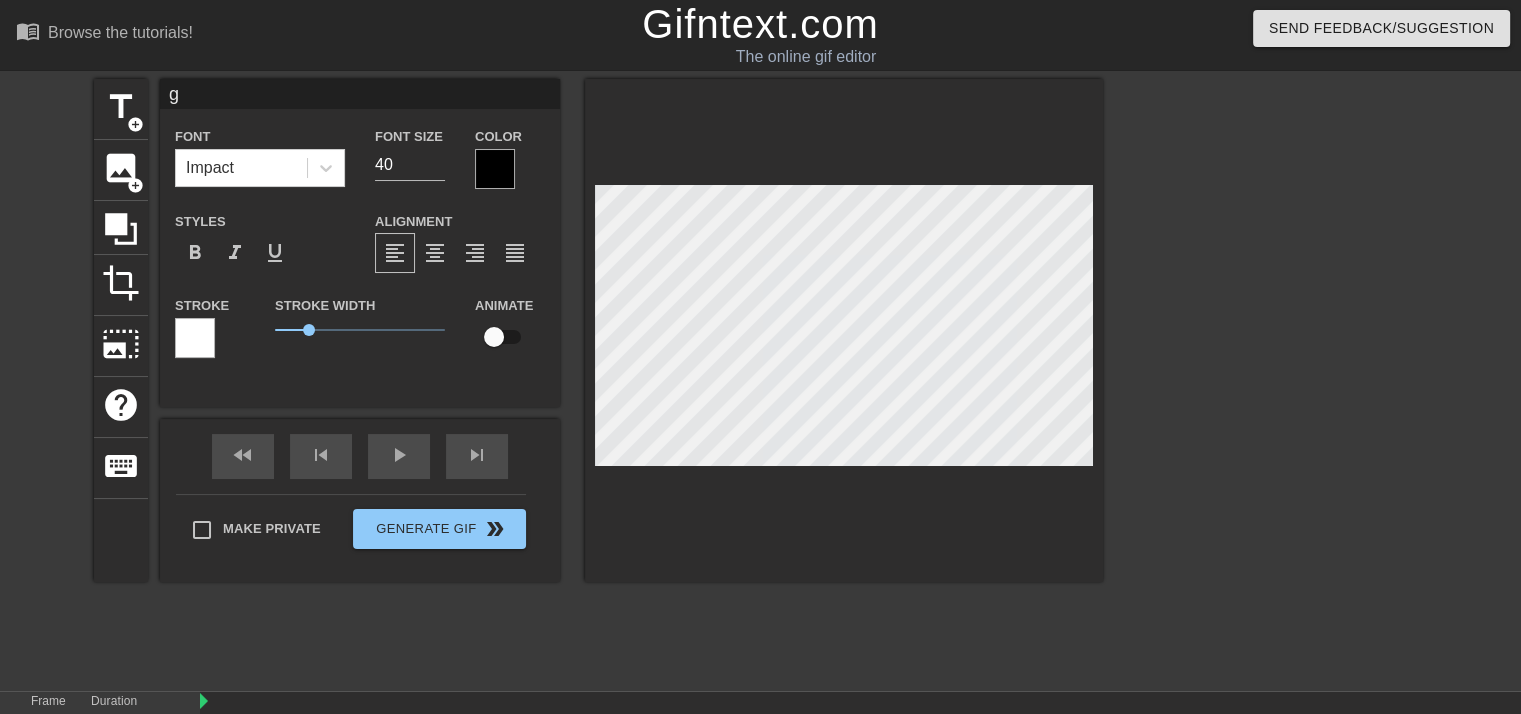 type on "go" 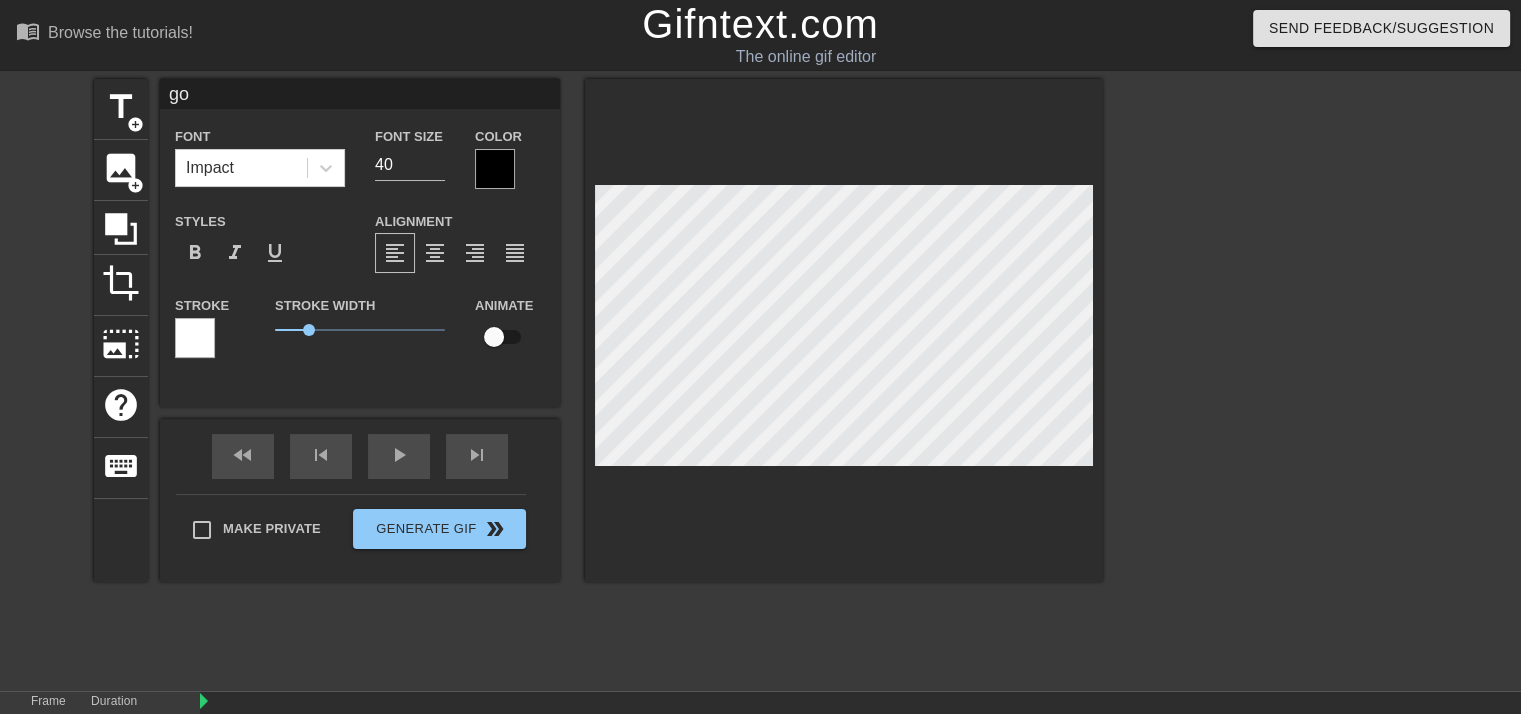 type on "god" 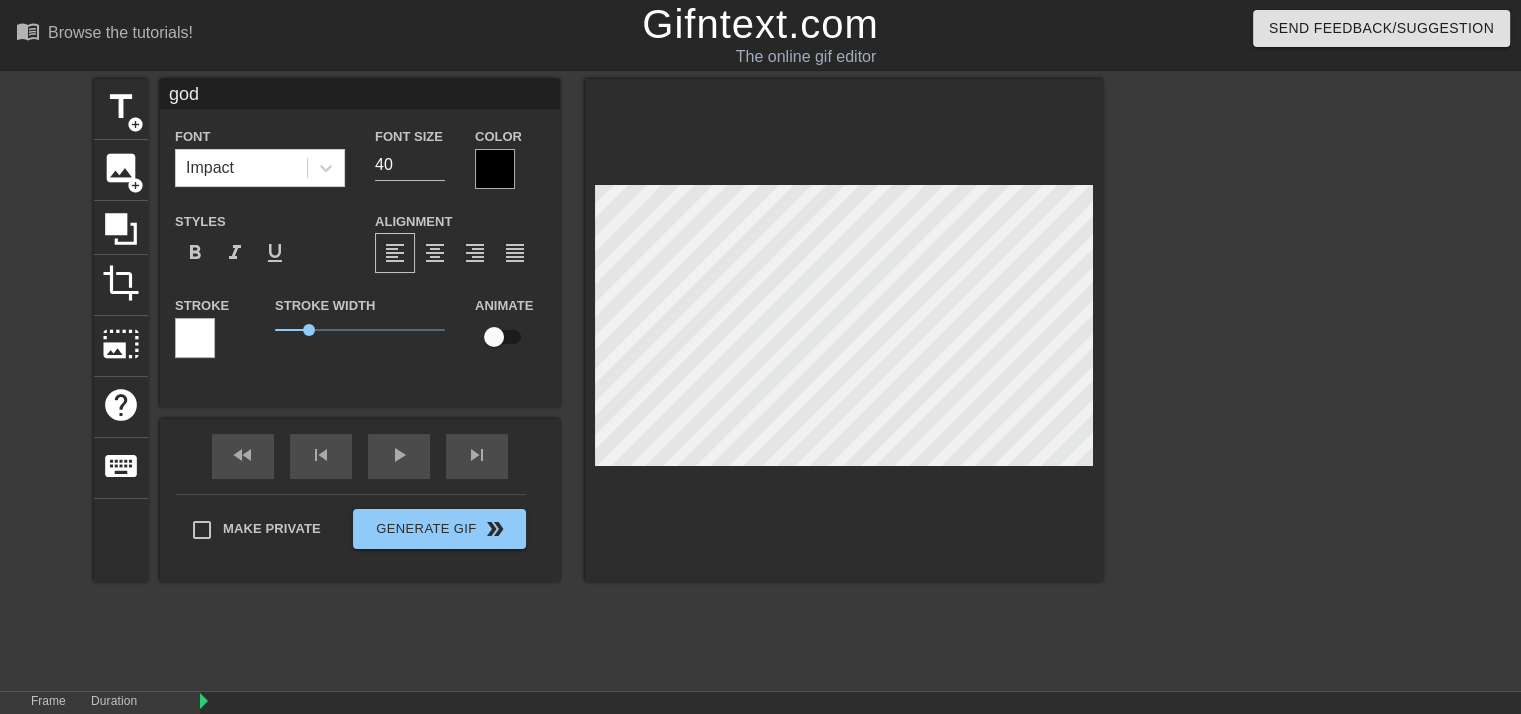 type on "god" 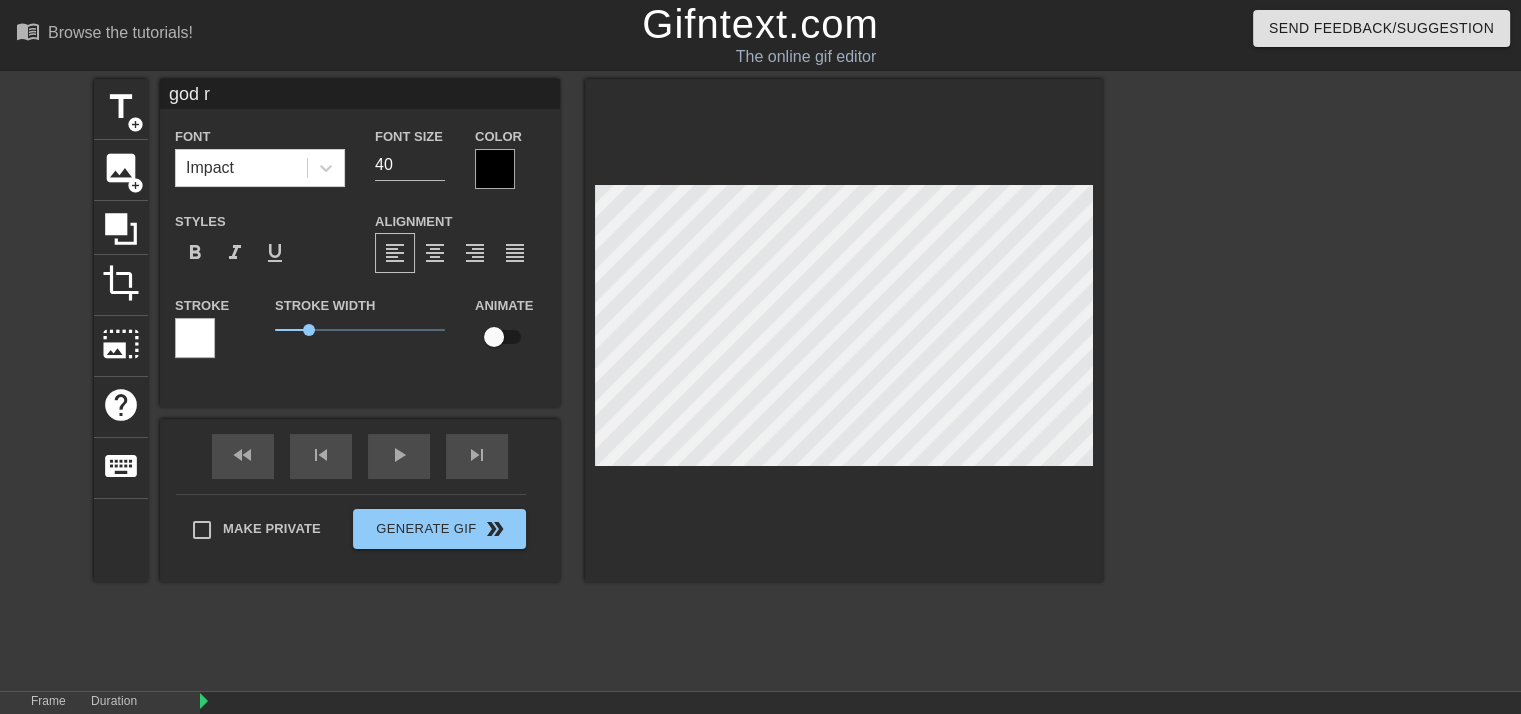 type on "god ro" 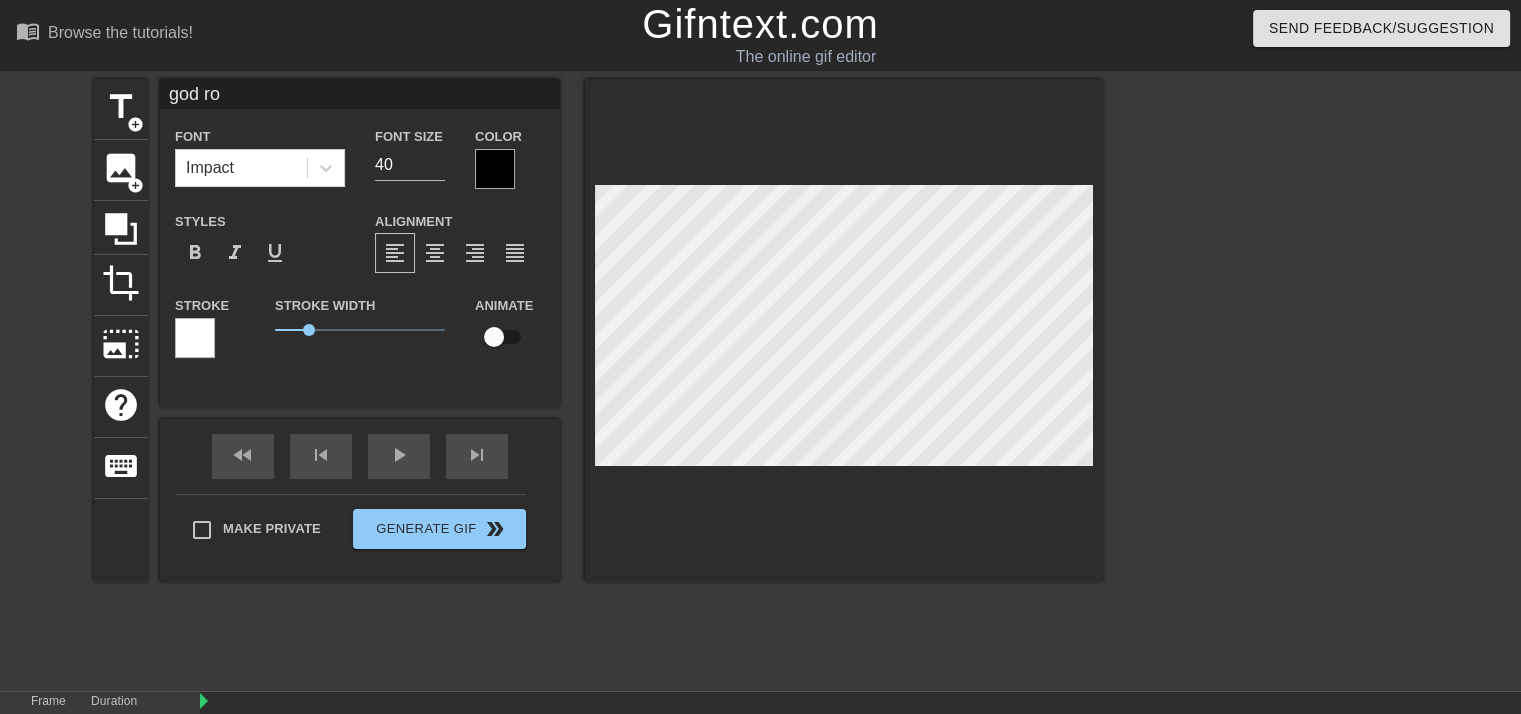type on "god rol" 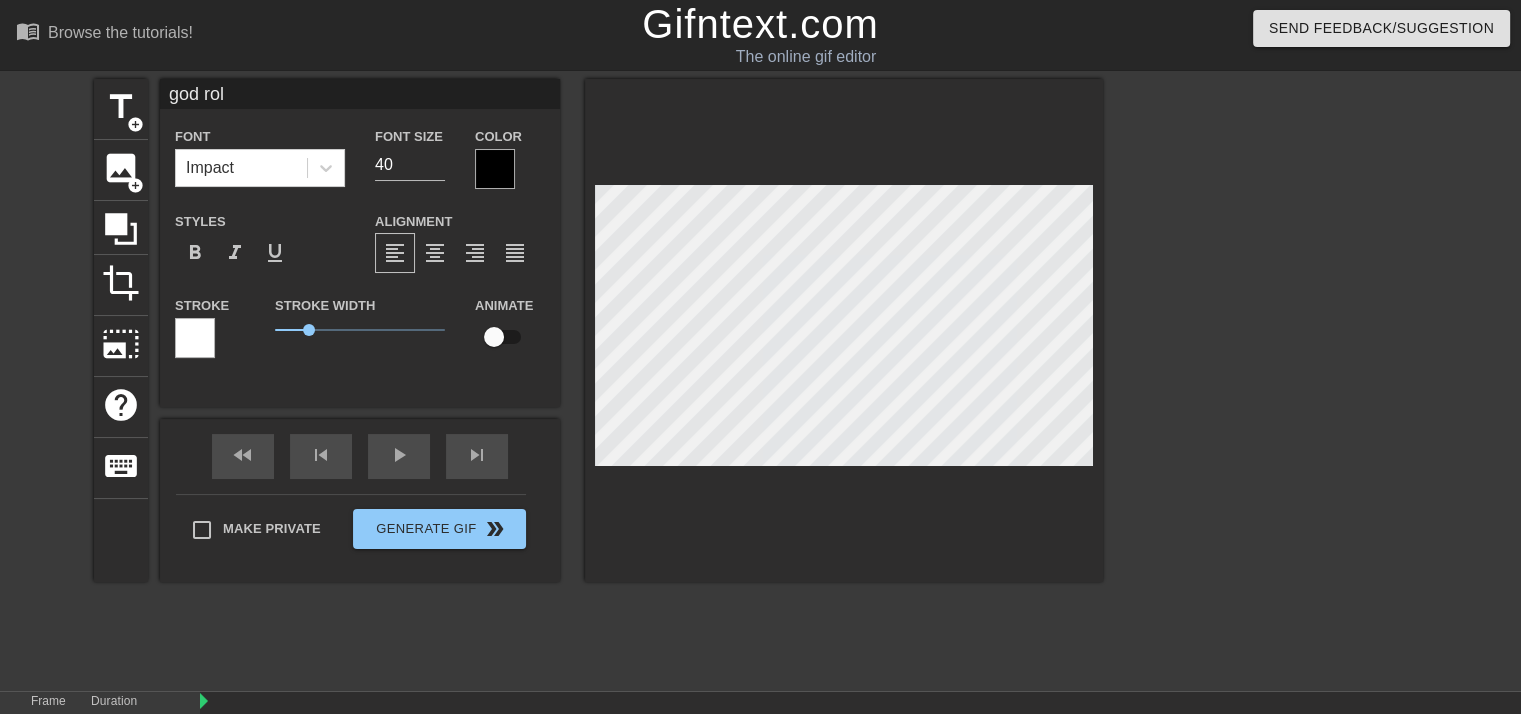 type on "god roll" 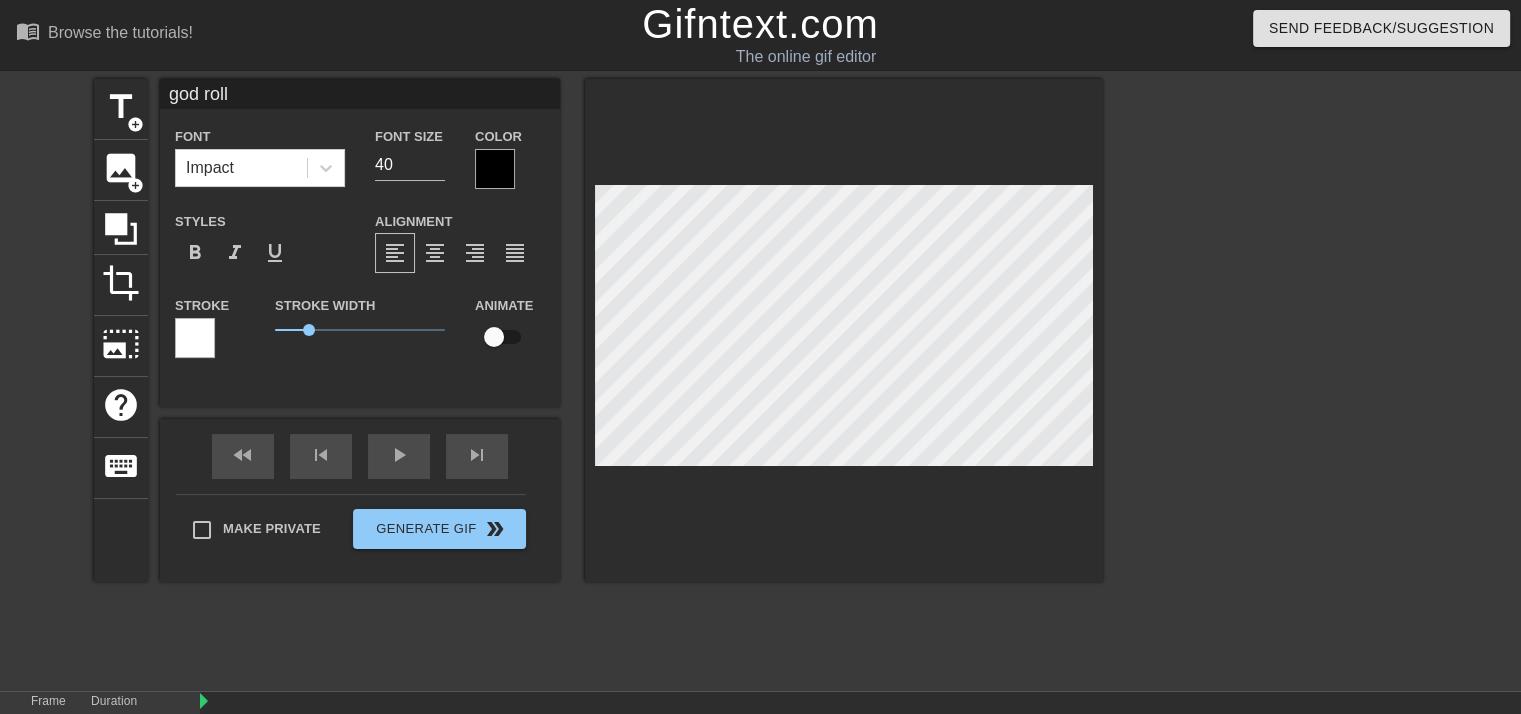 type on "god rolle" 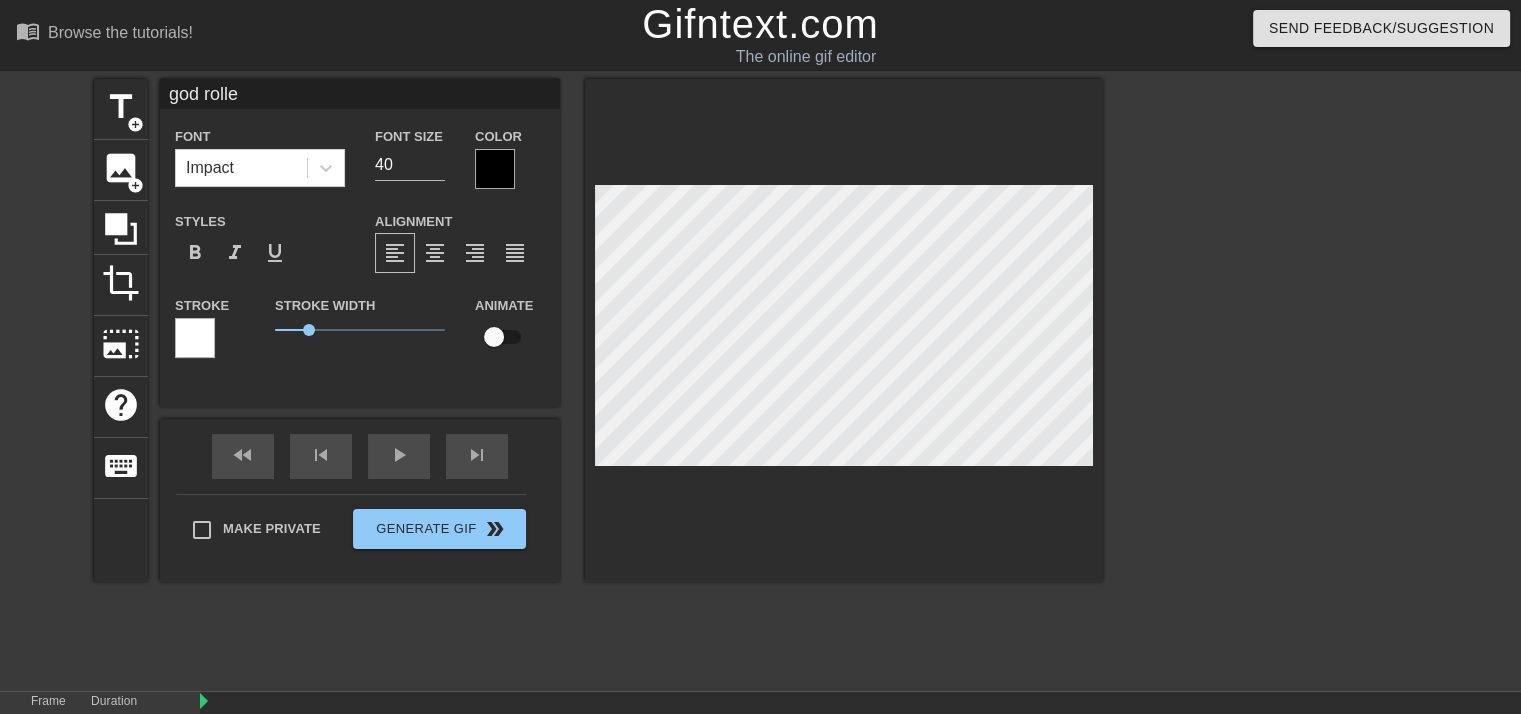 type on "god roller" 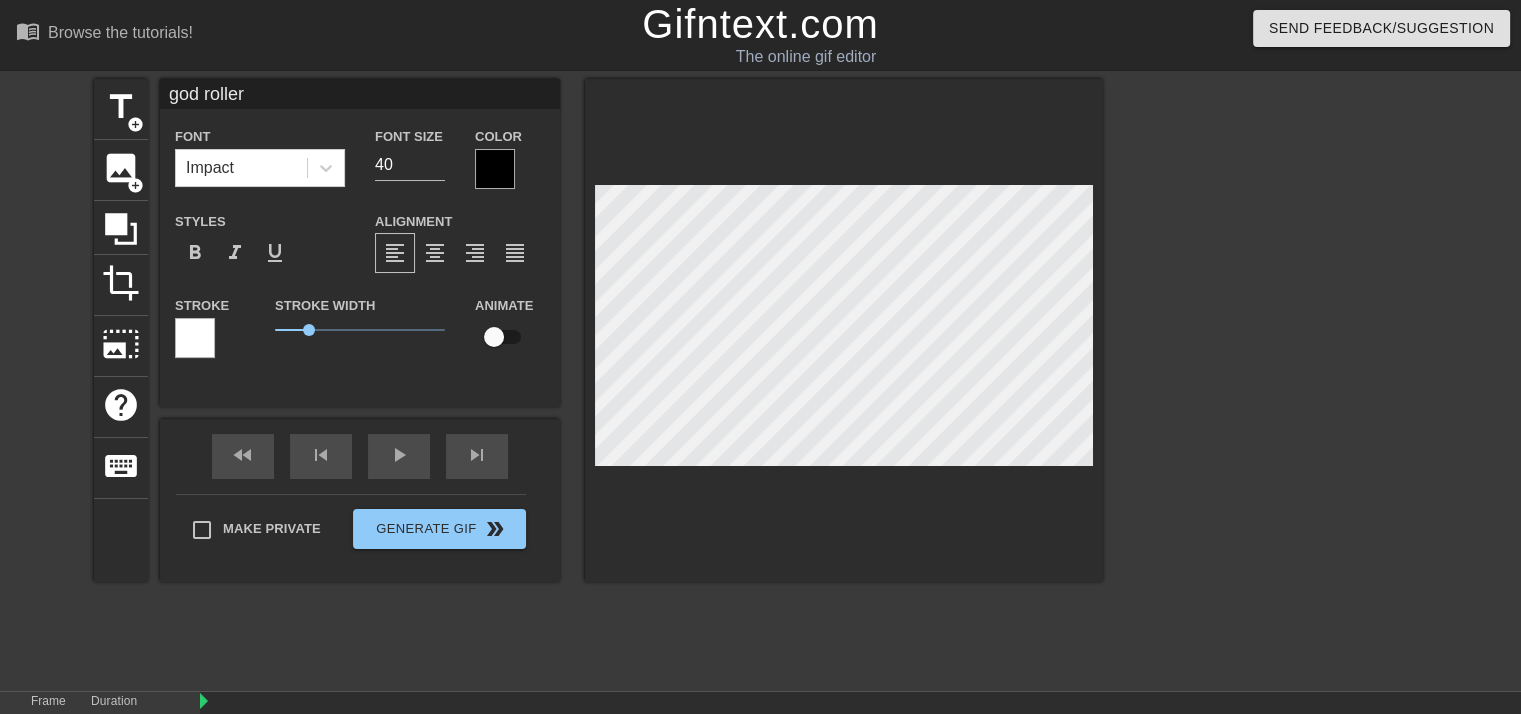 type on "god roller" 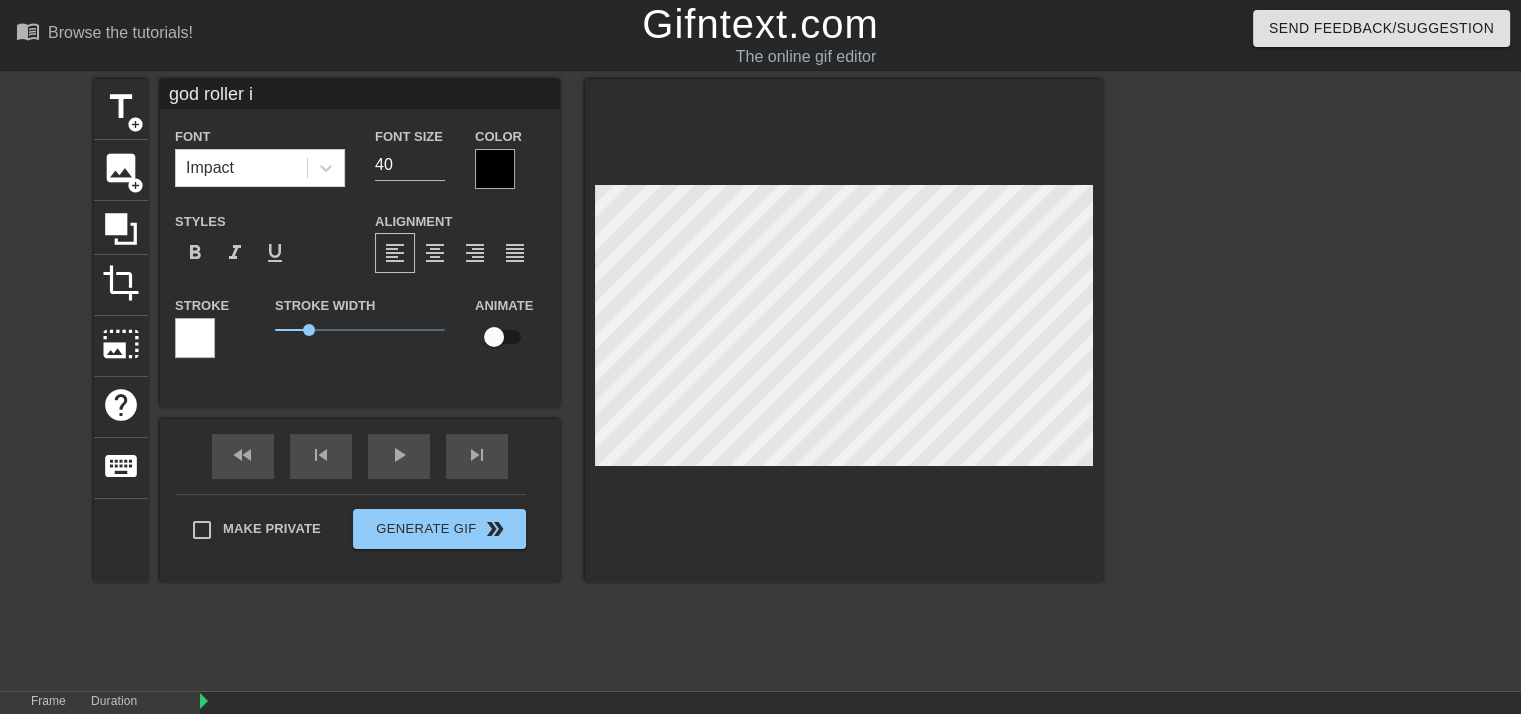 type on "god roller in" 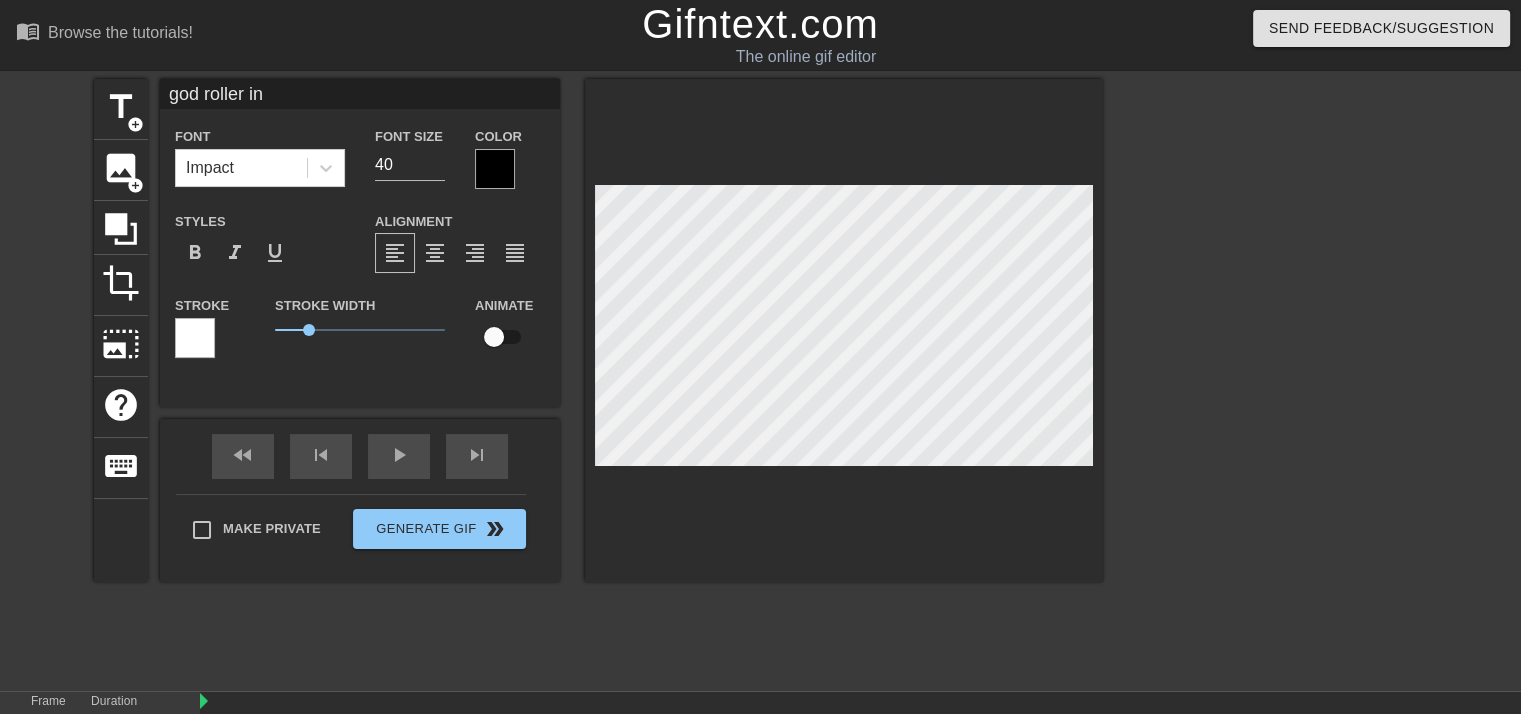type on "god roller inc" 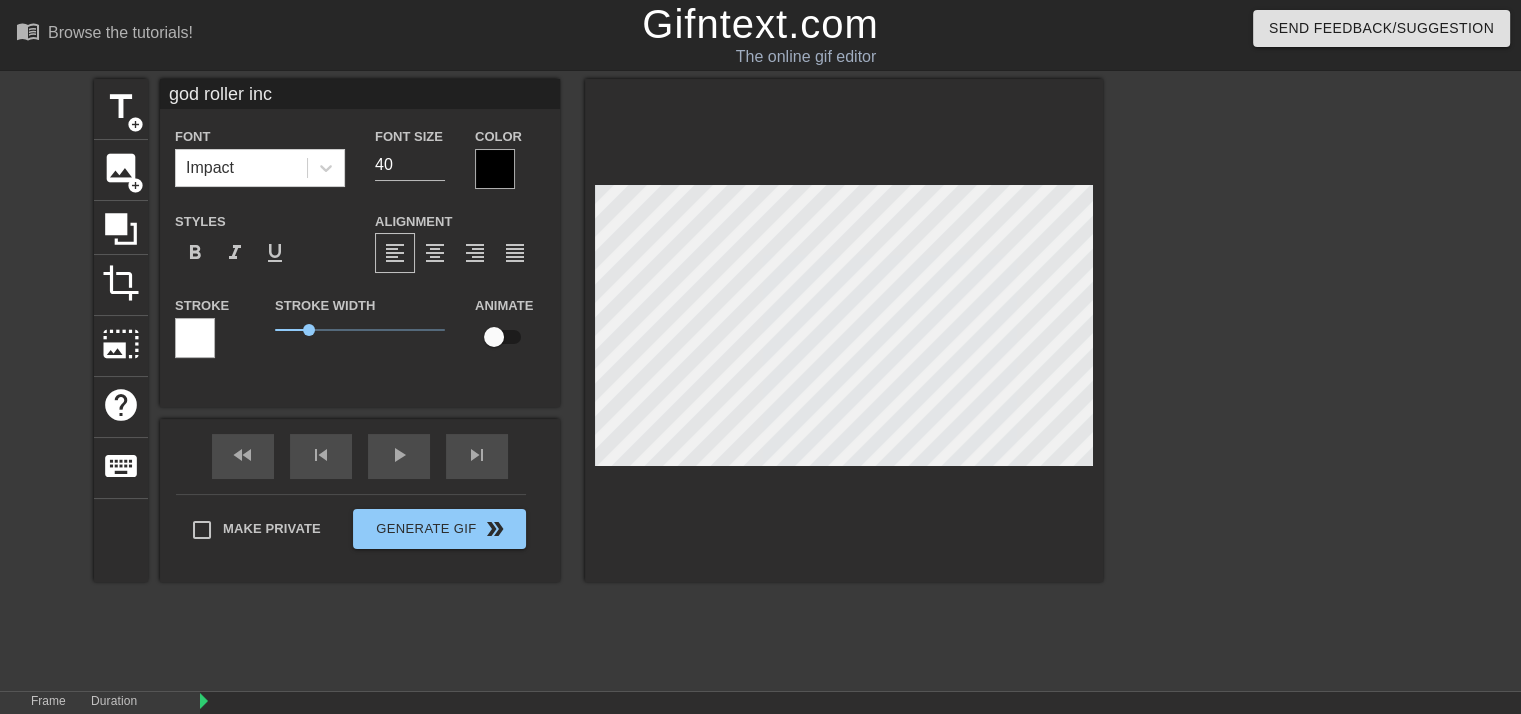 type on "god roller inco" 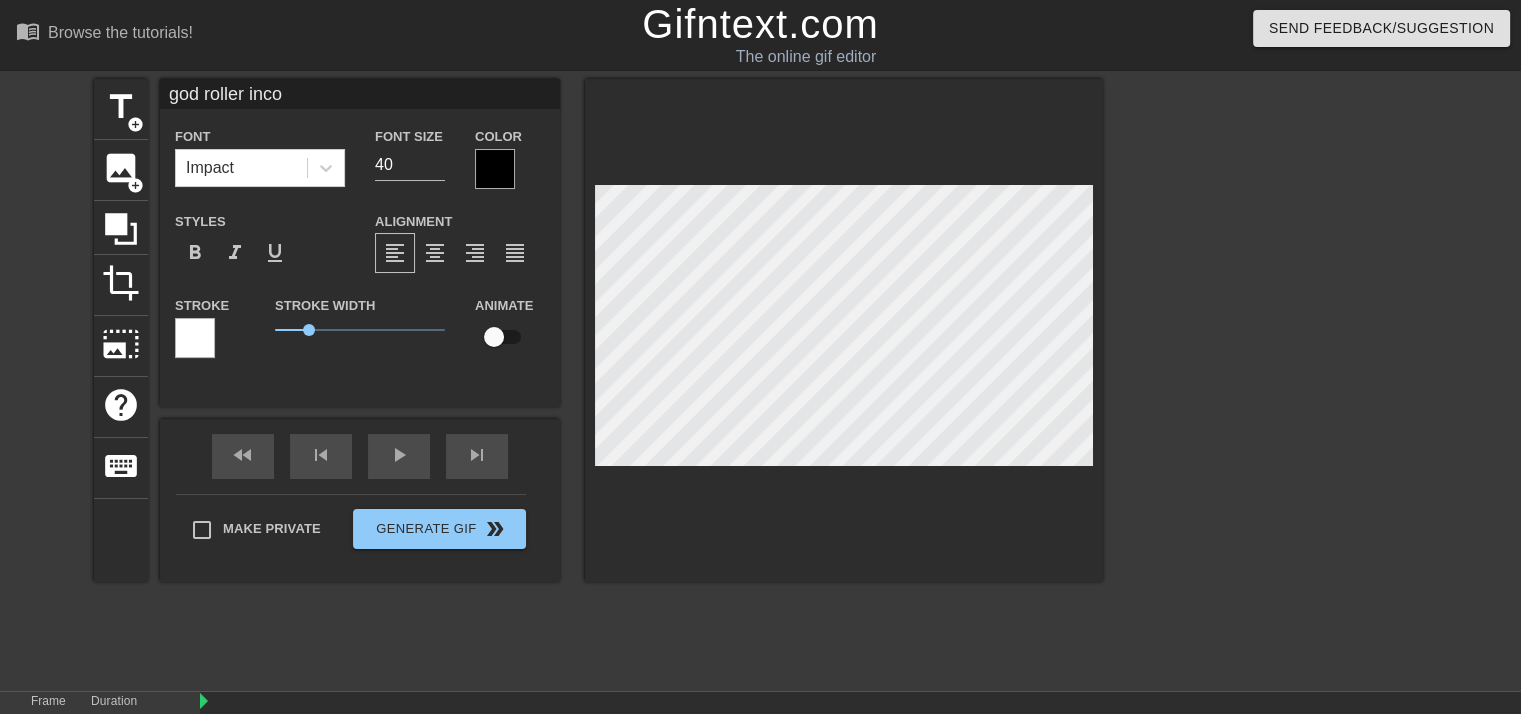 type on "god roller incom" 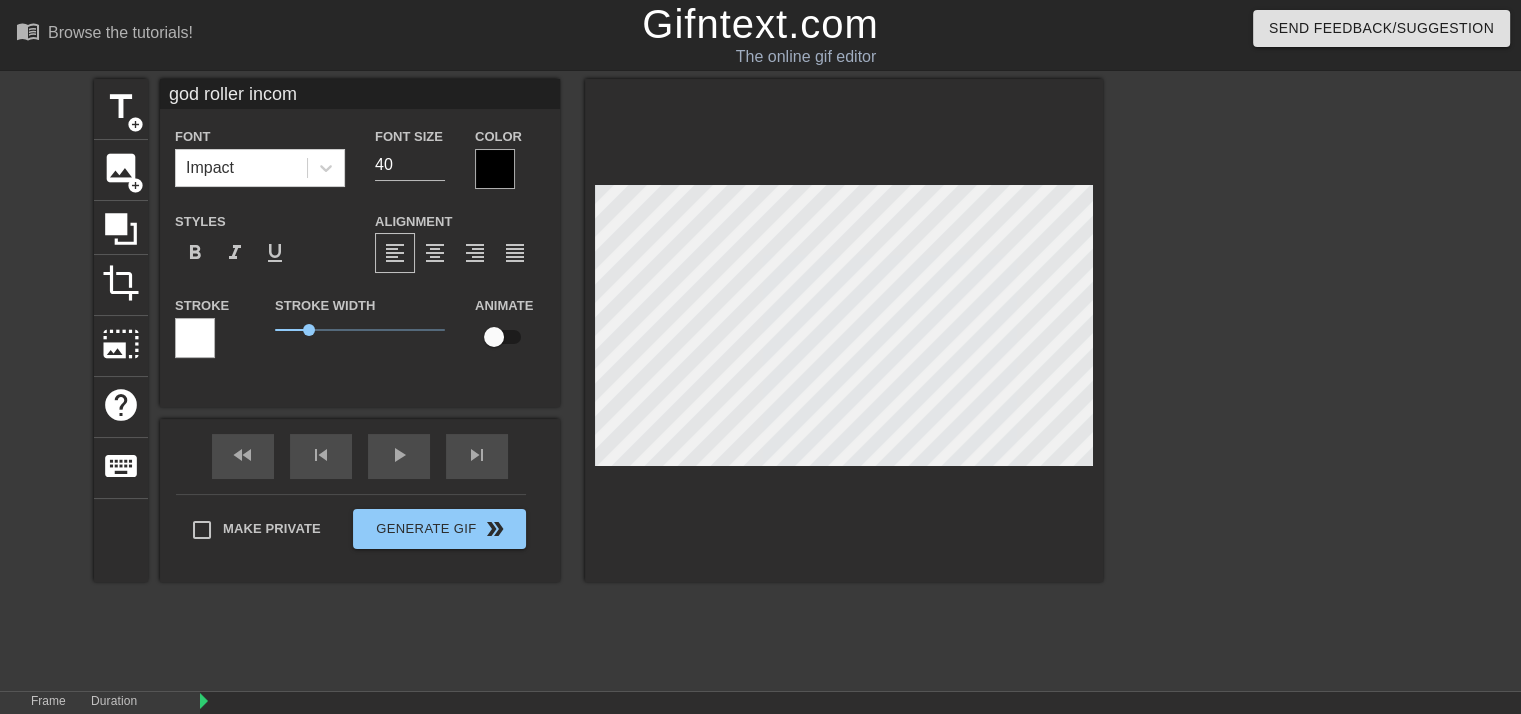 type on "god roller incomi" 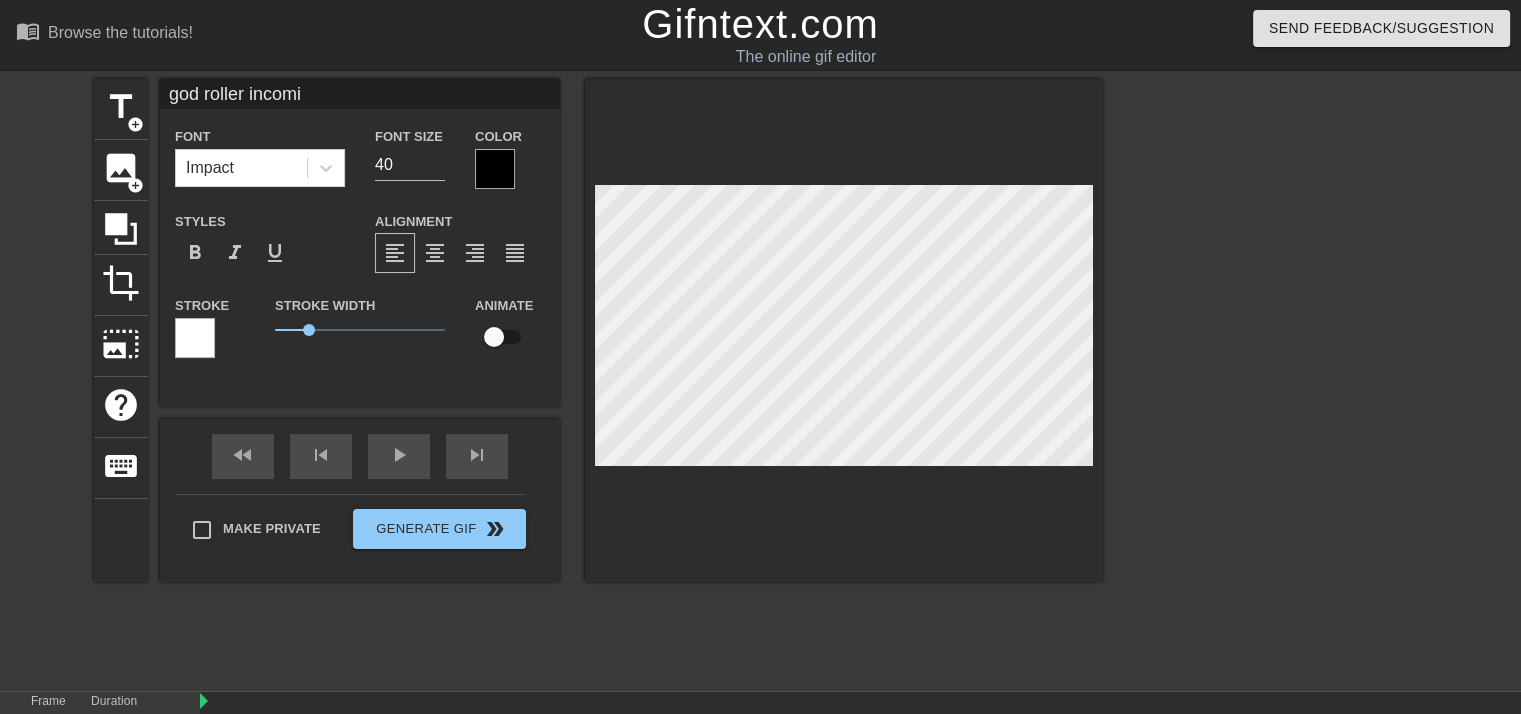 type on "god roller incomin" 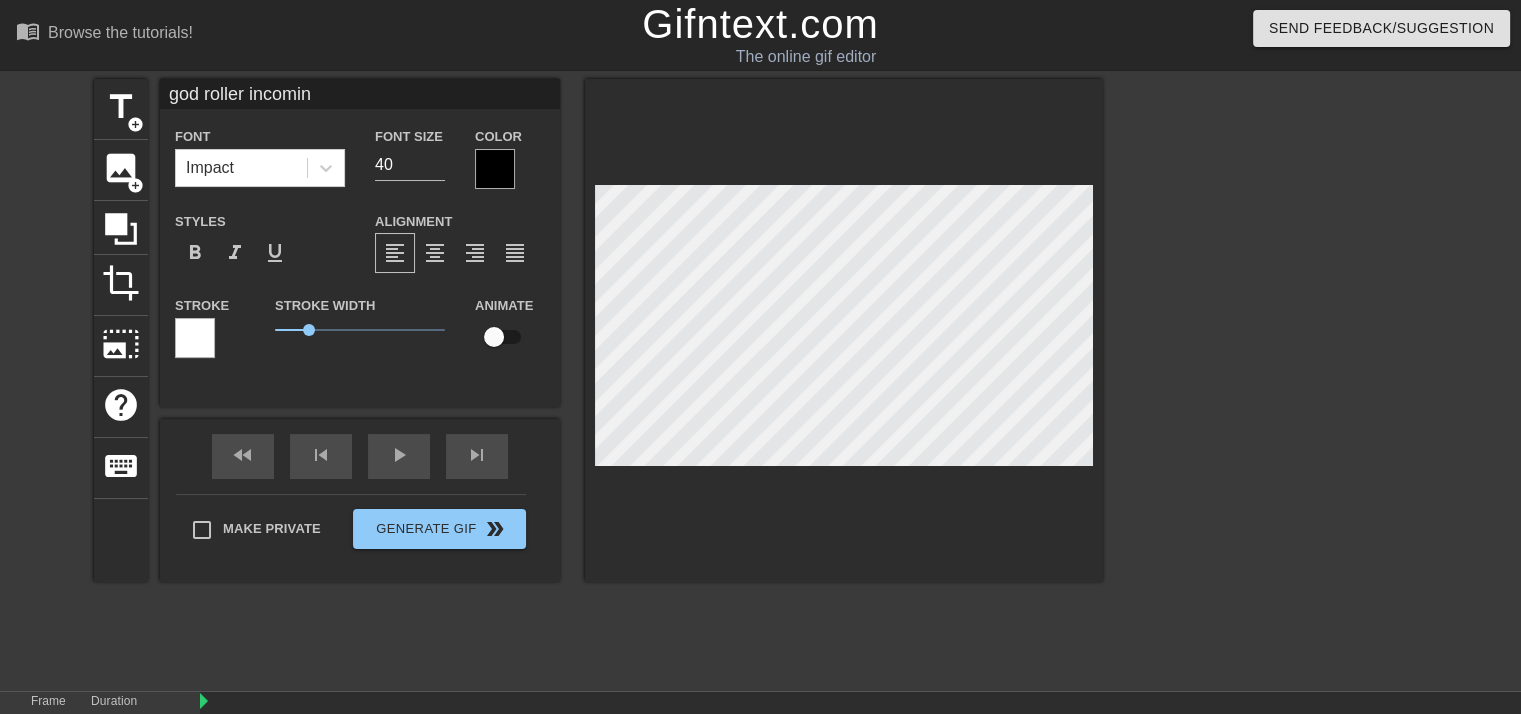 type on "god roller incoming" 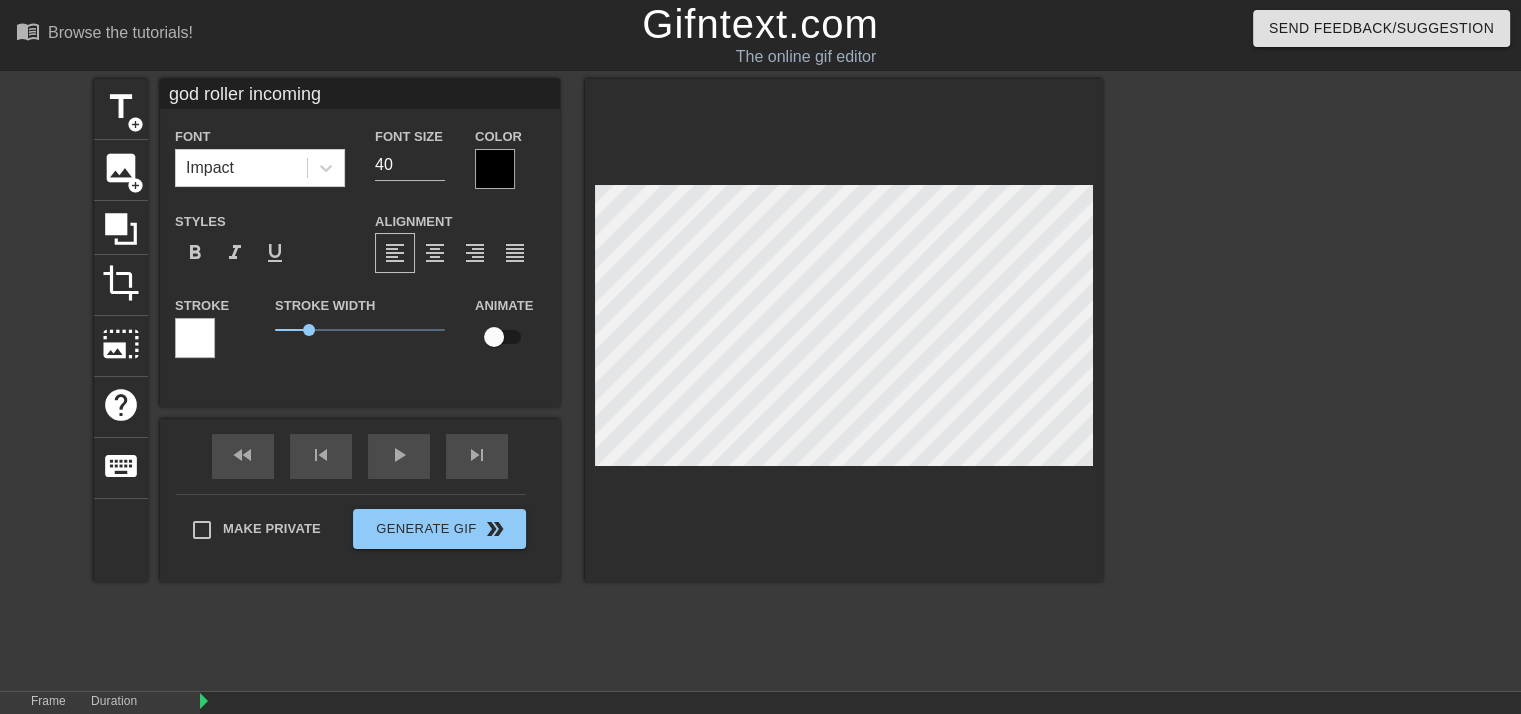 scroll, scrollTop: 2, scrollLeft: 8, axis: both 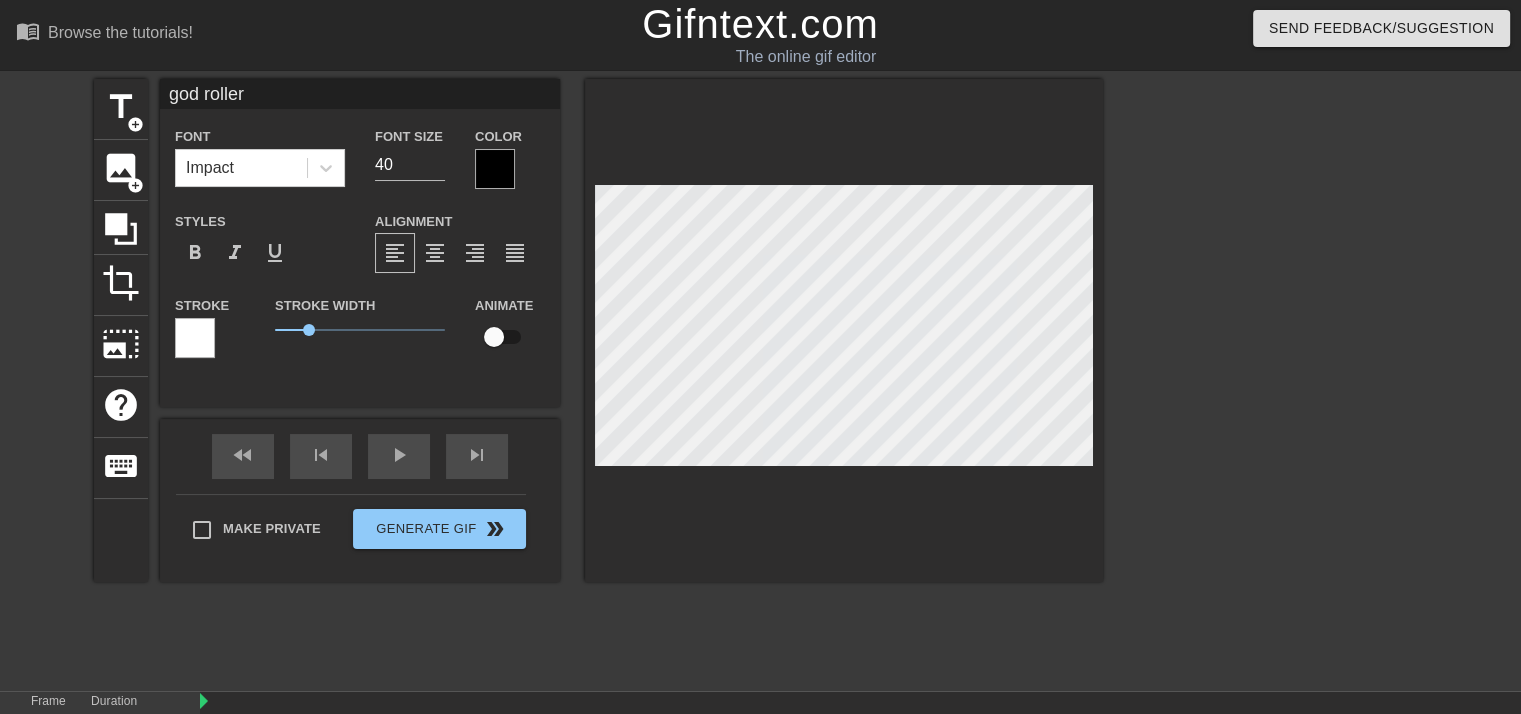 type on "god roller" 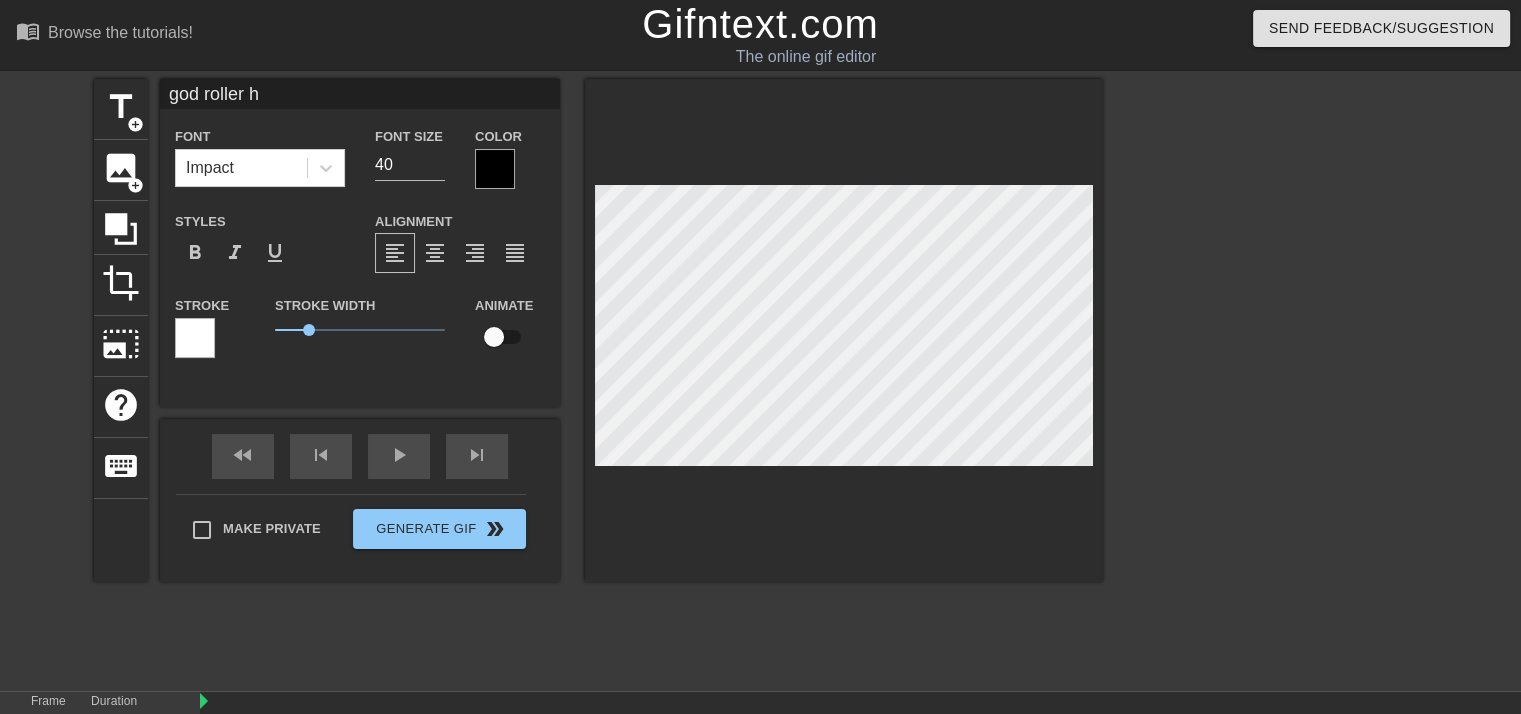 type on "god roller" 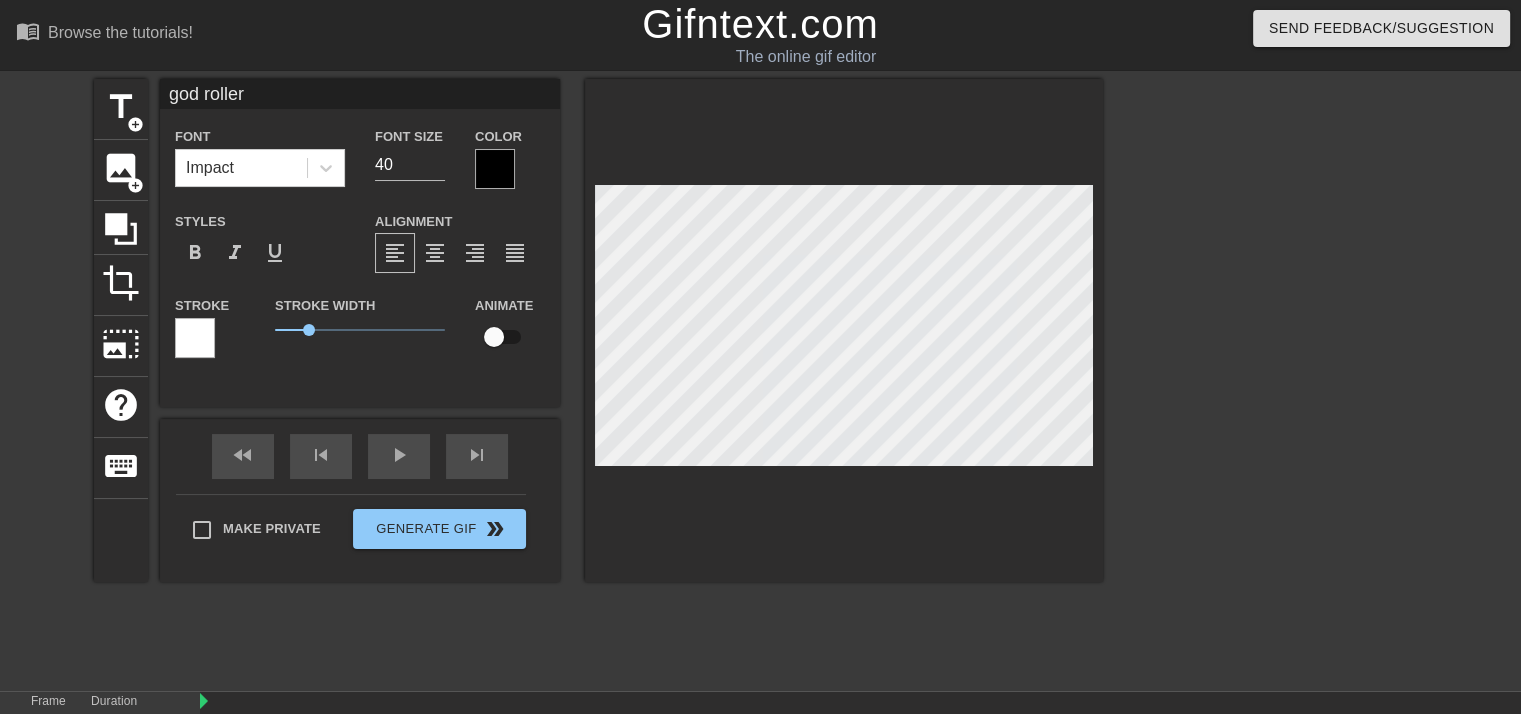 type on "god roller" 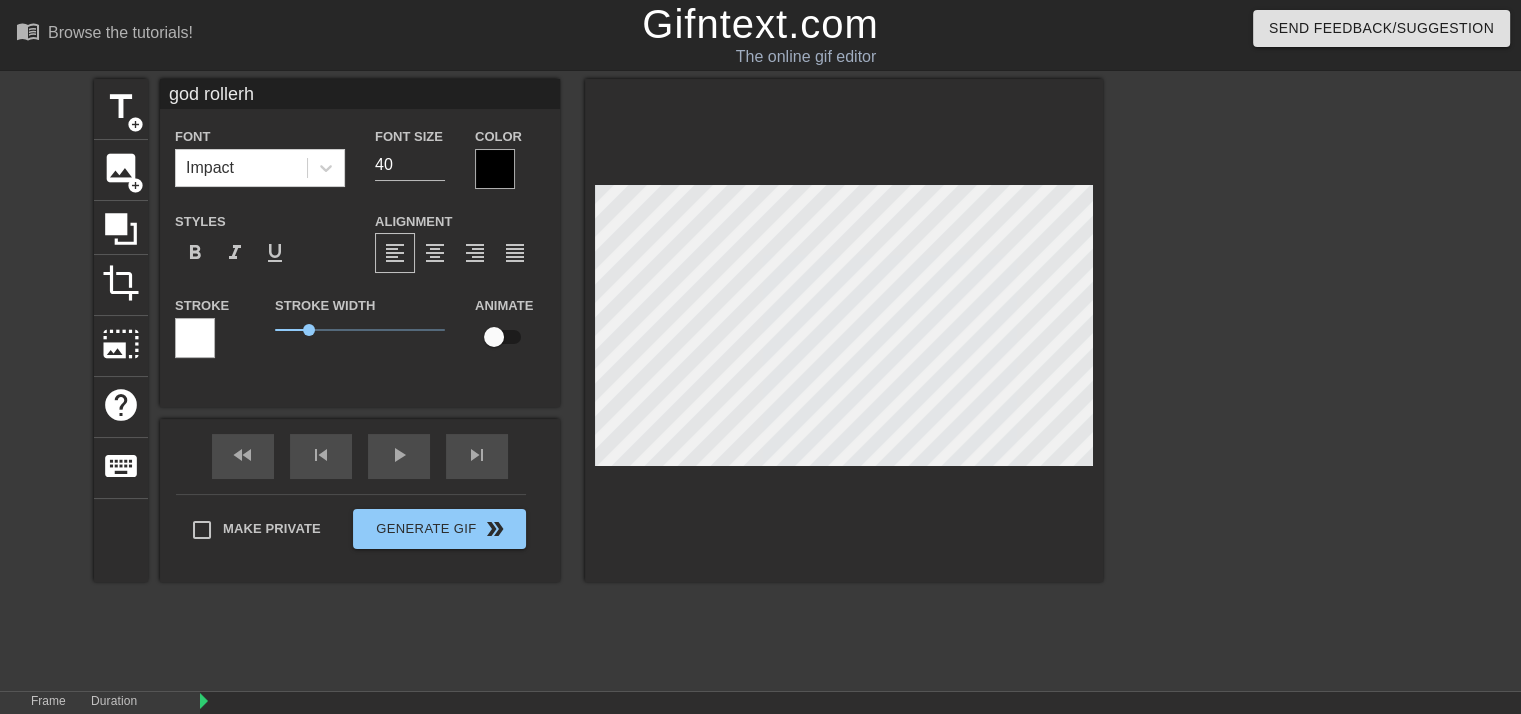 type on "god rollerha" 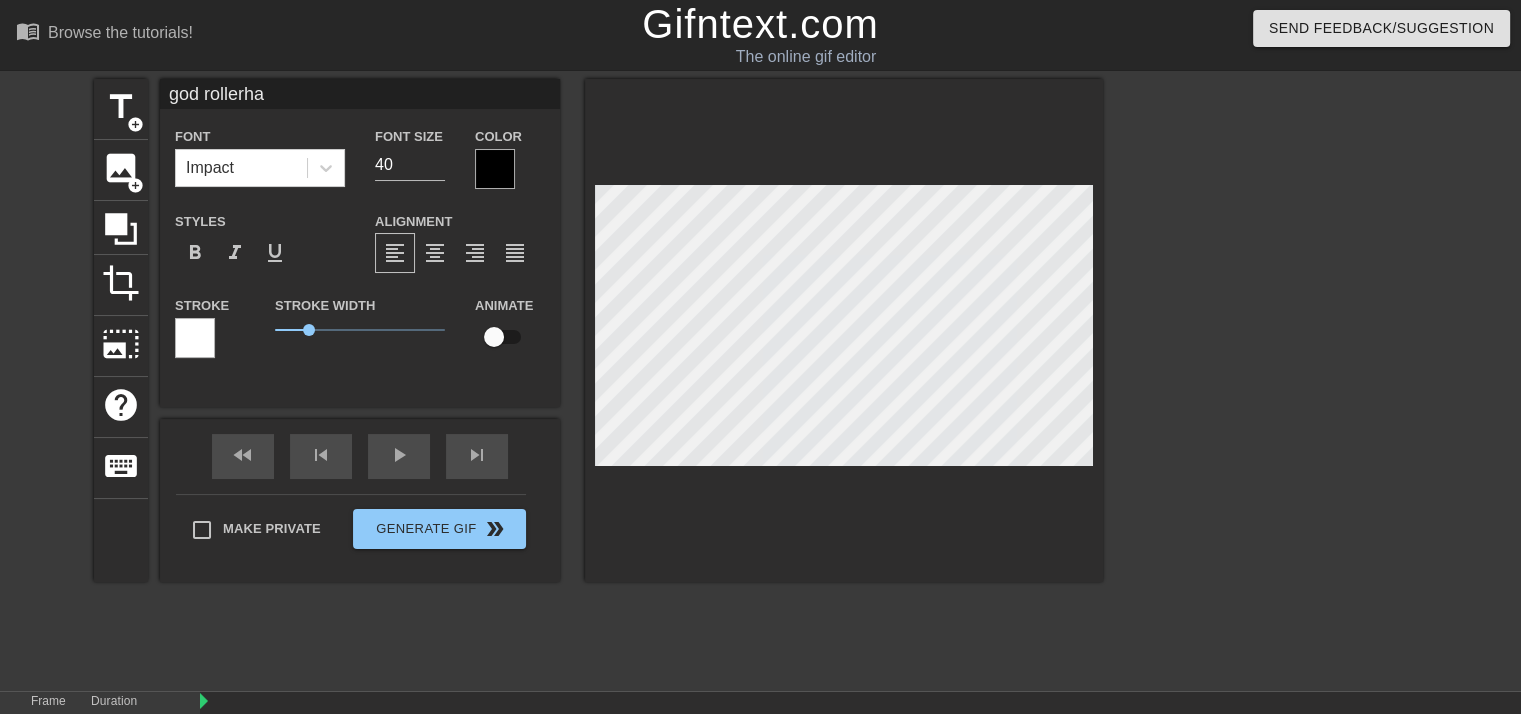 type on "god rollerhas" 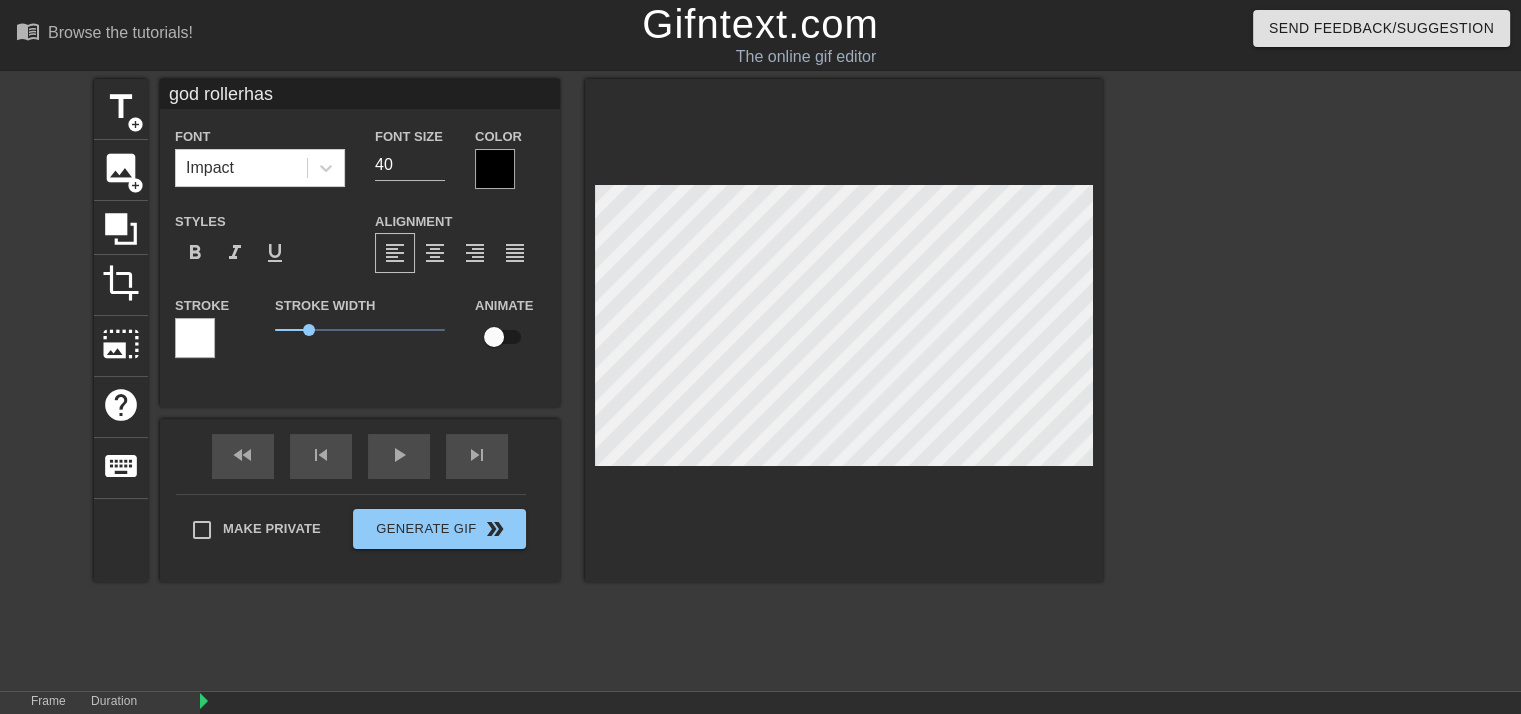 type on "god rollerhas" 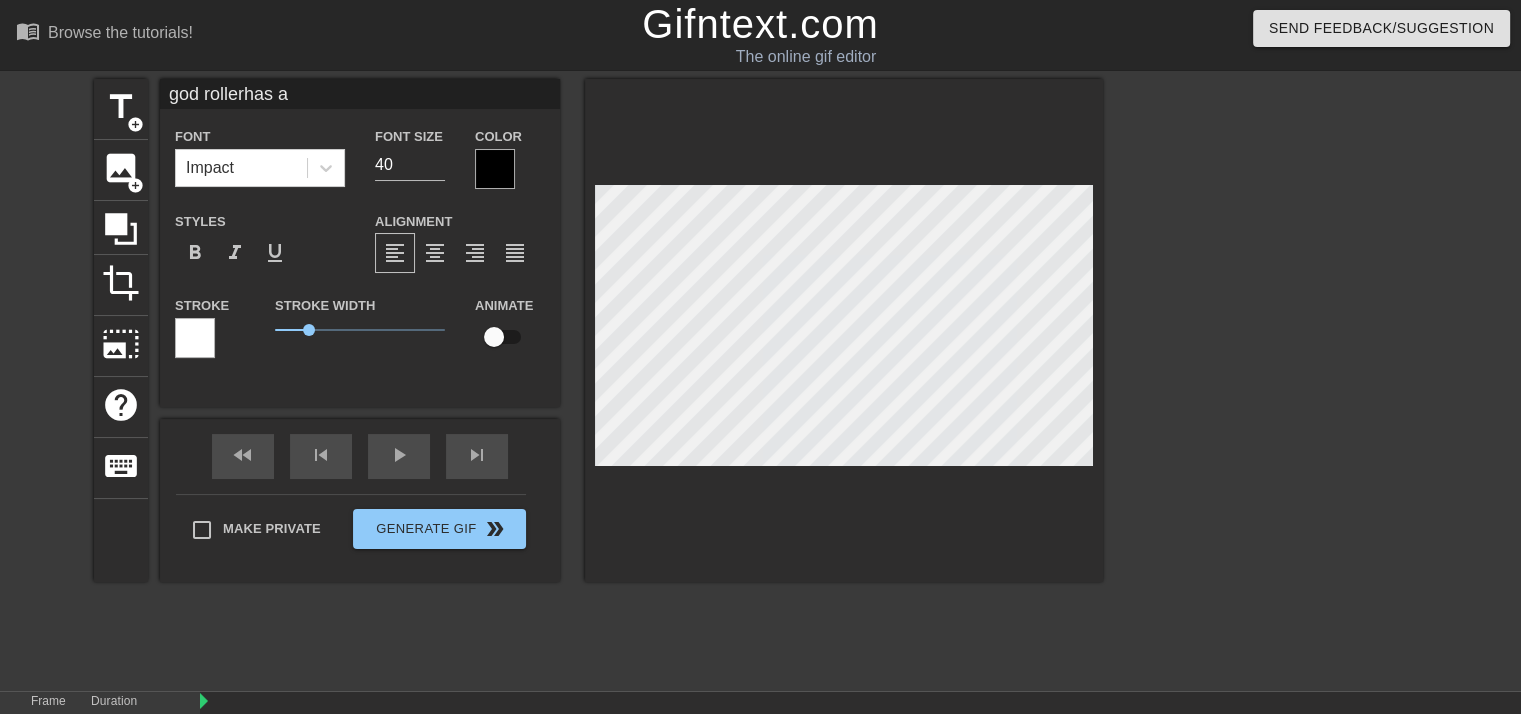 type on "god roller
has a" 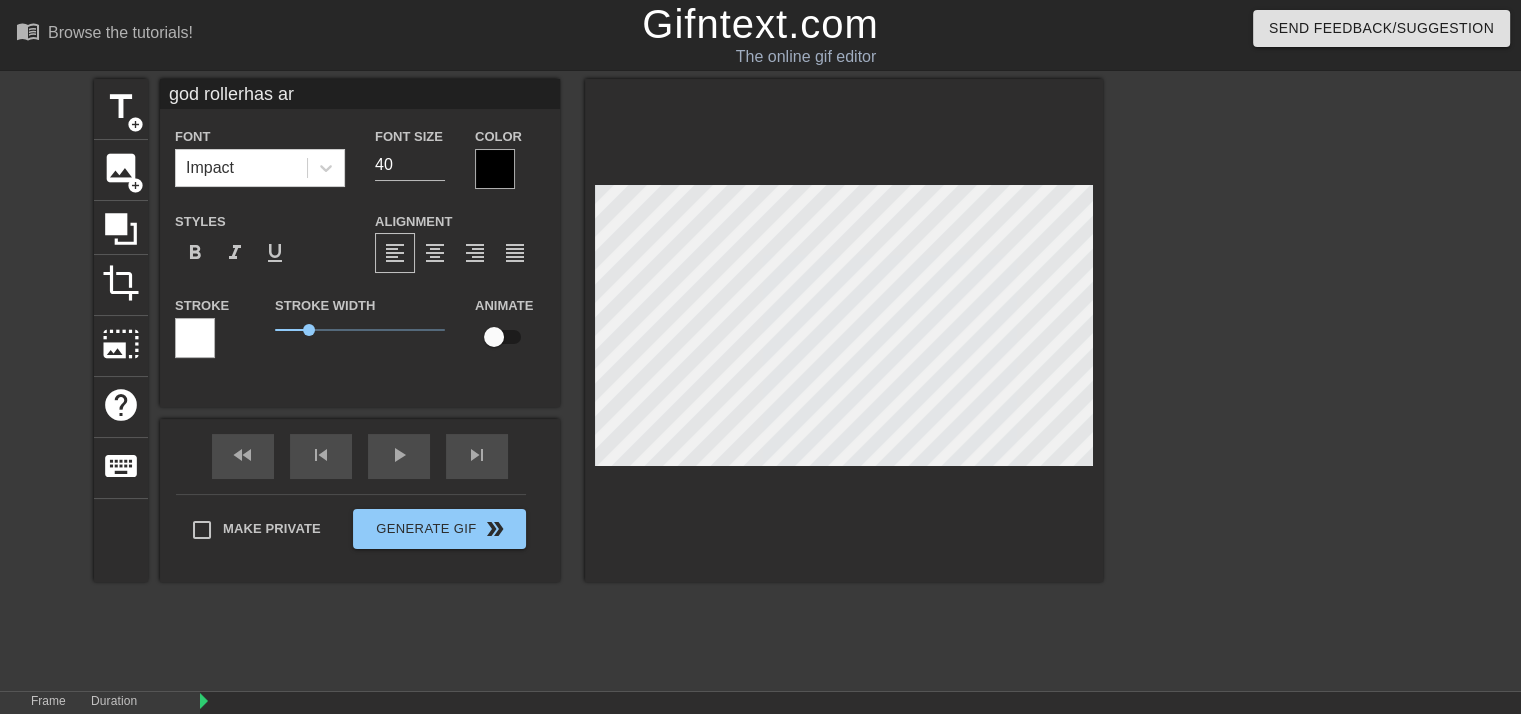 type on "god rollerhas arr" 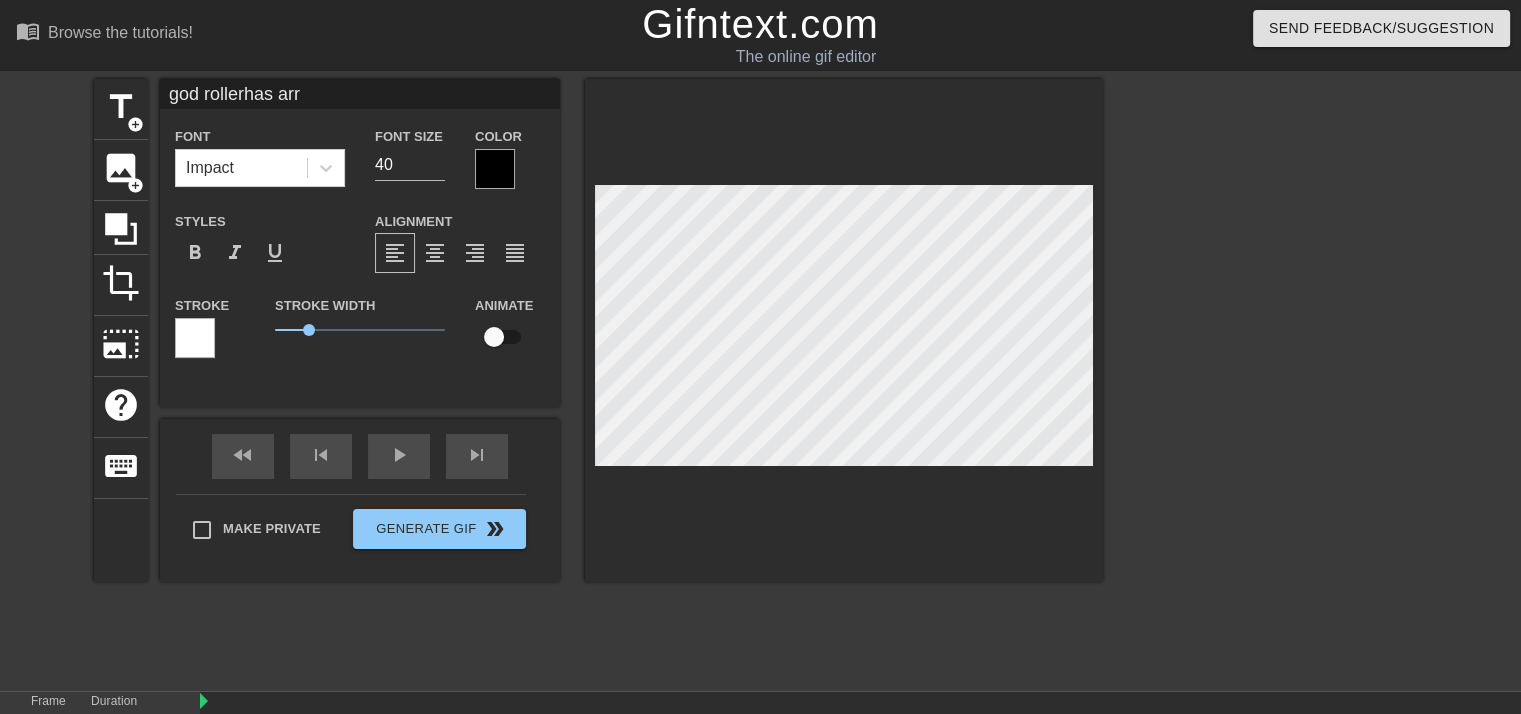 type on "god rollerhas arri" 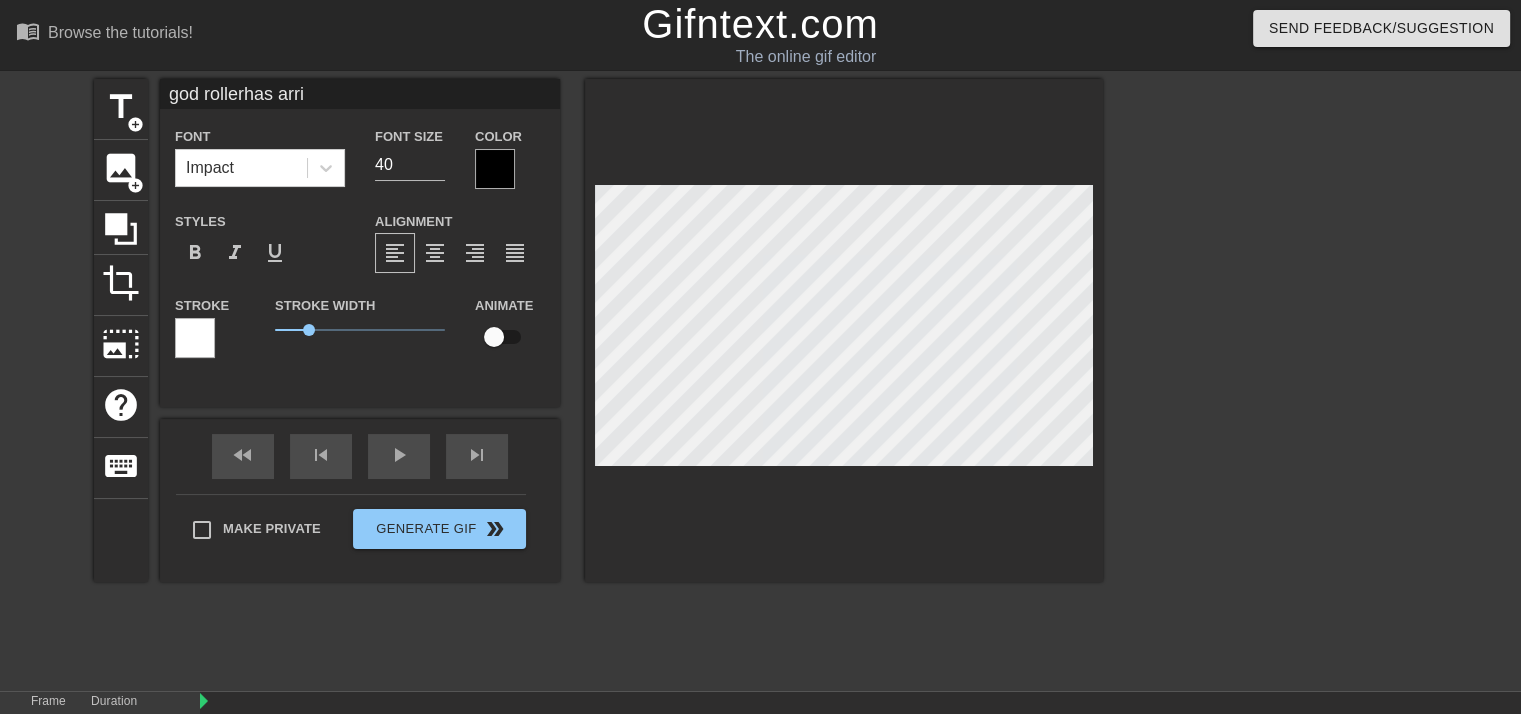 type on "god rollerhas arriv" 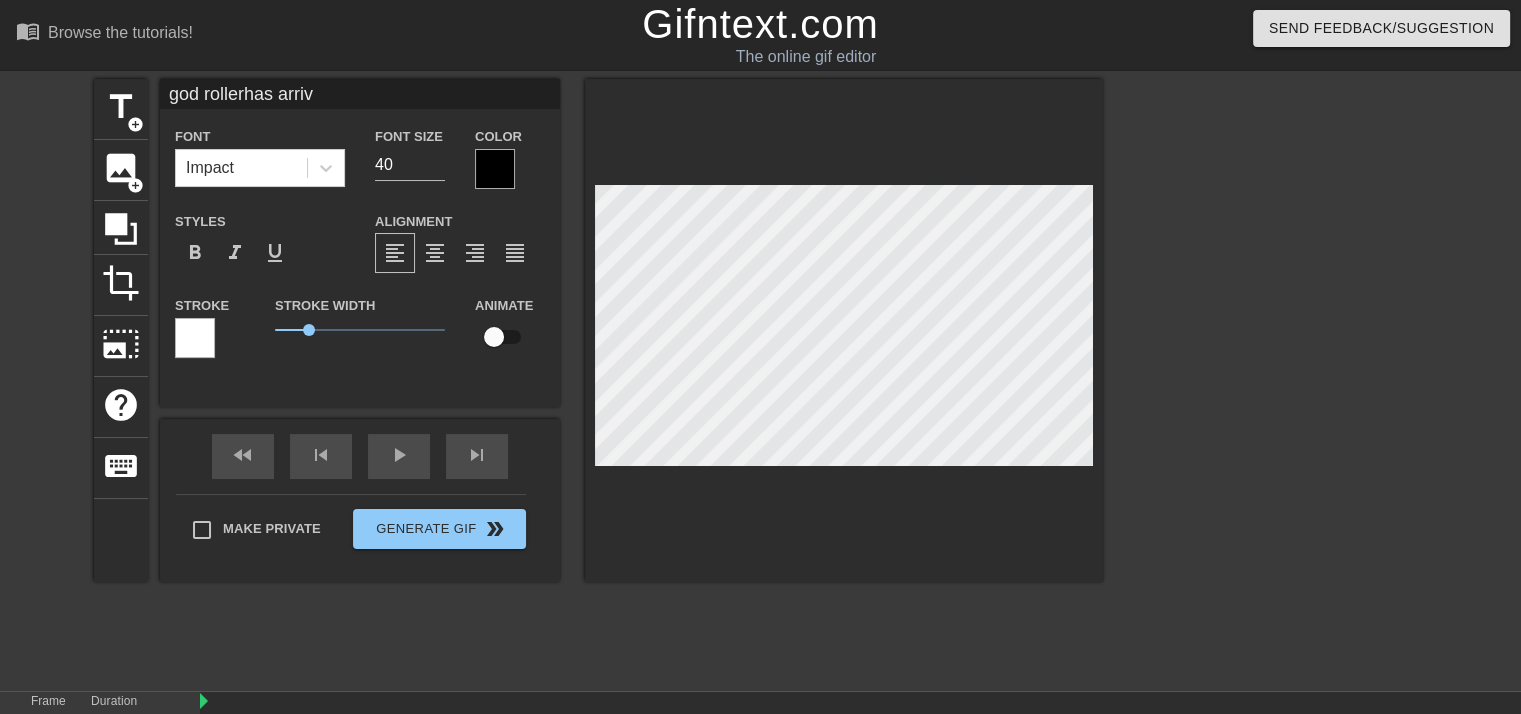 type on "god rollerhas arrive" 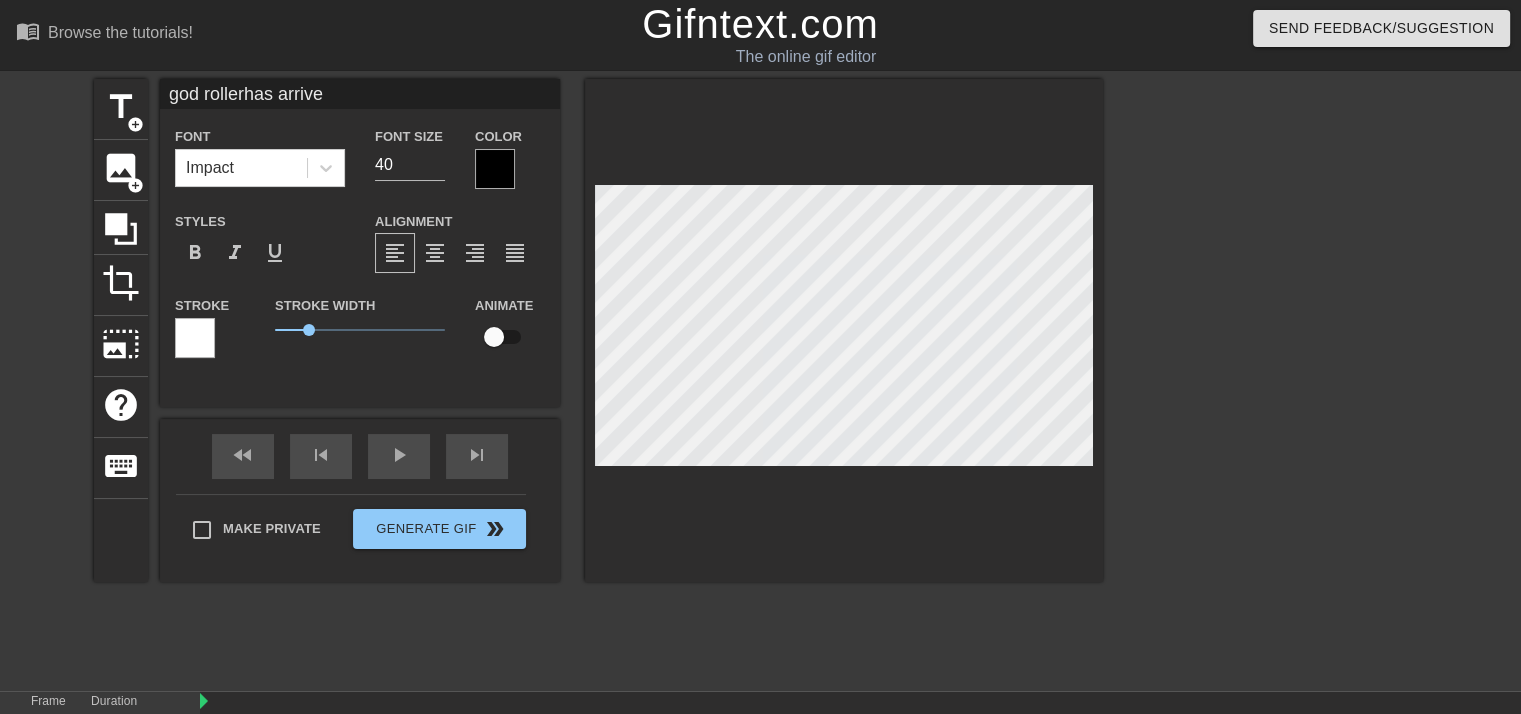 scroll, scrollTop: 10, scrollLeft: 4, axis: both 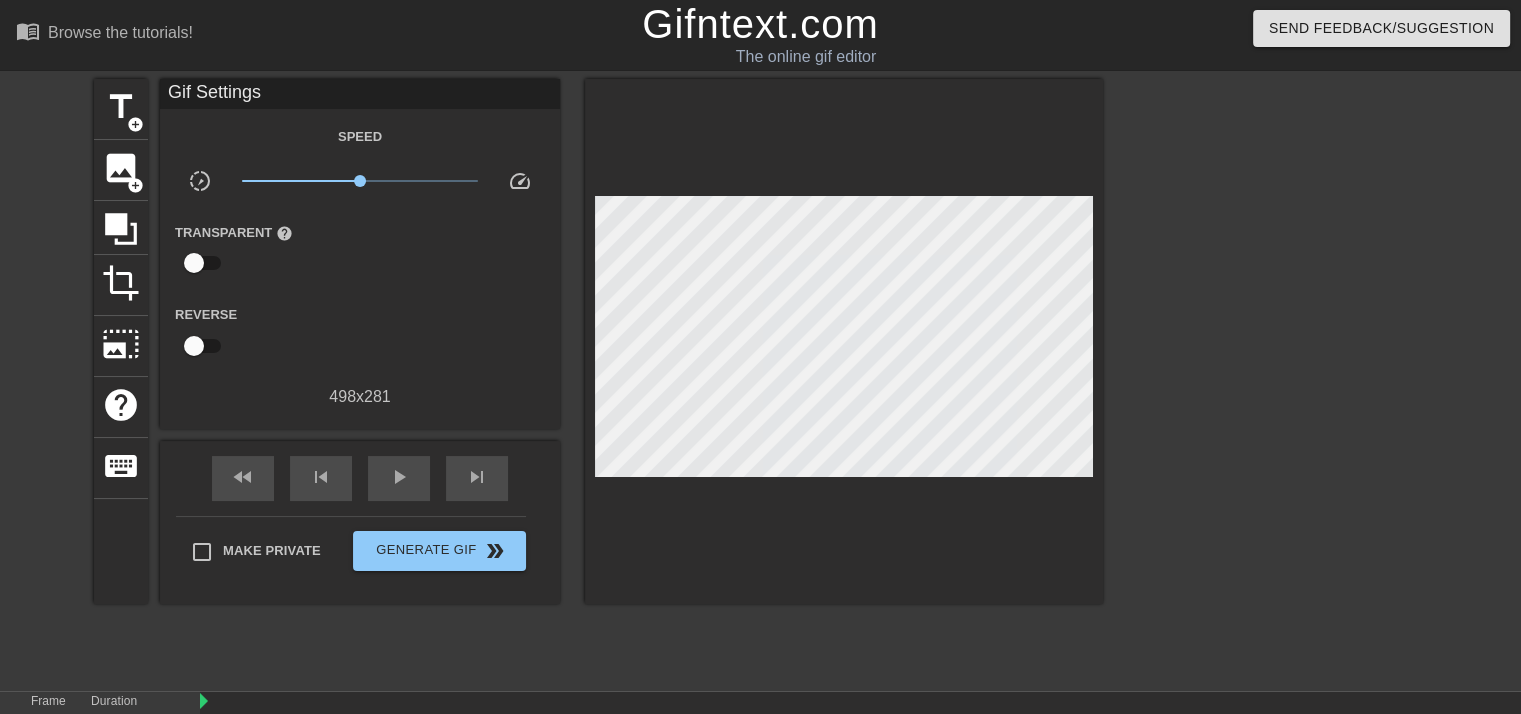 click at bounding box center [844, 341] 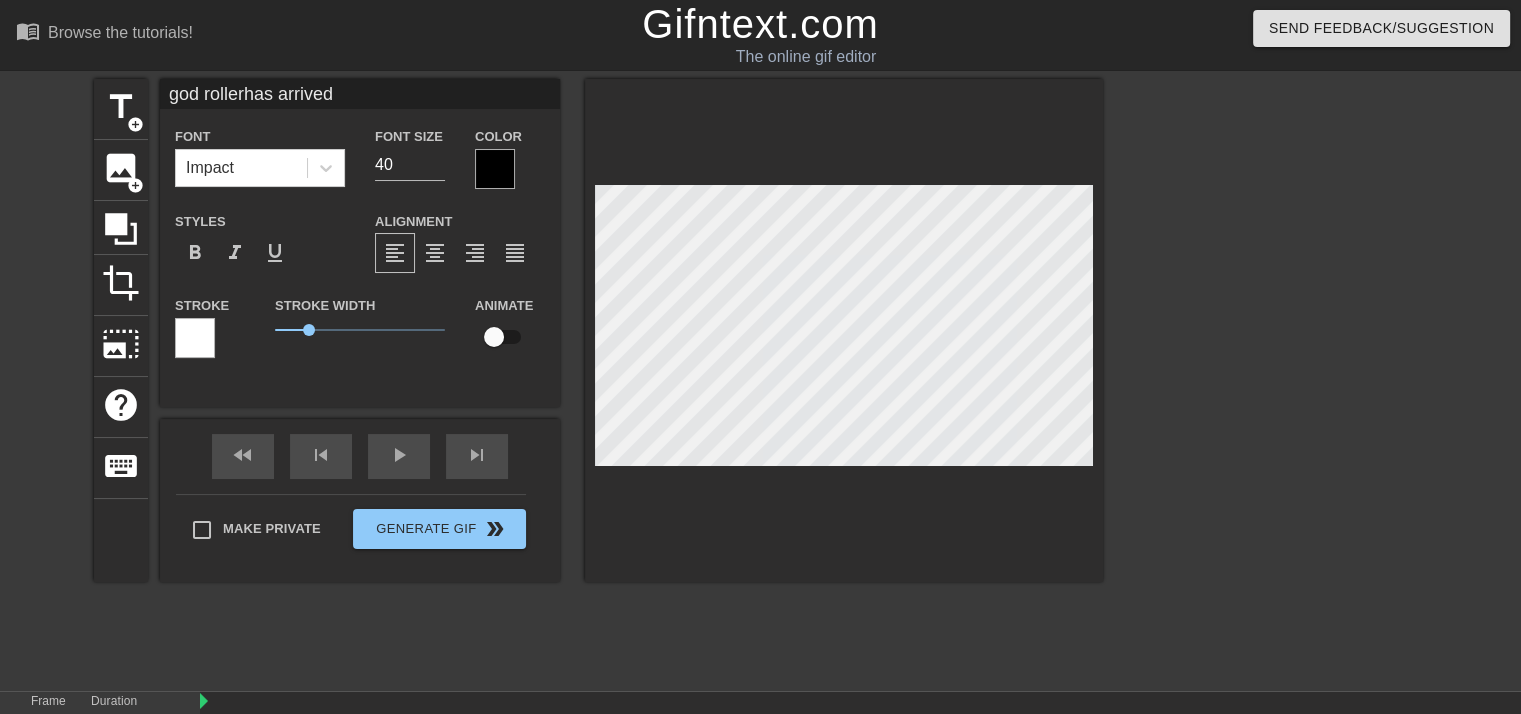 type on "god rollerhas arrived" 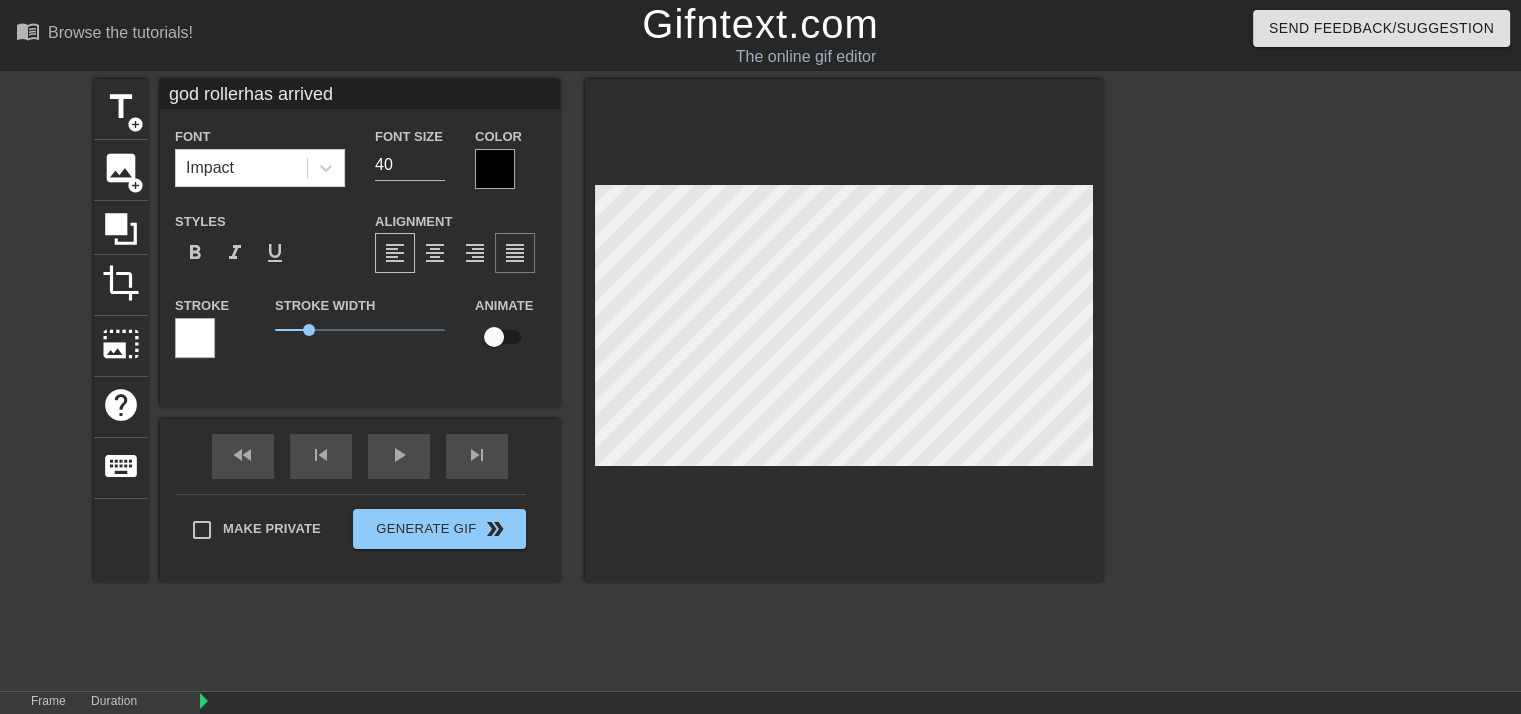 type on "god rollerhas arrived" 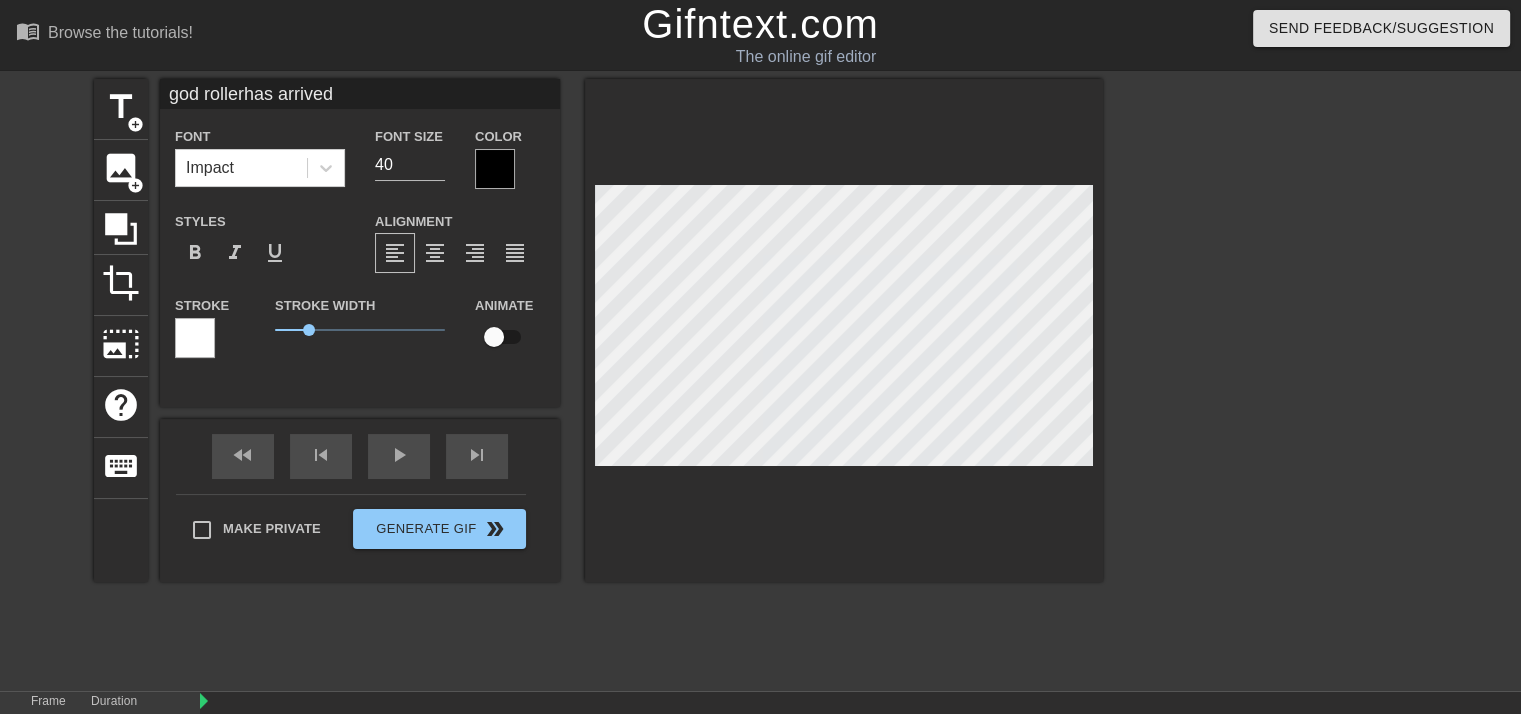 scroll, scrollTop: 7, scrollLeft: 2, axis: both 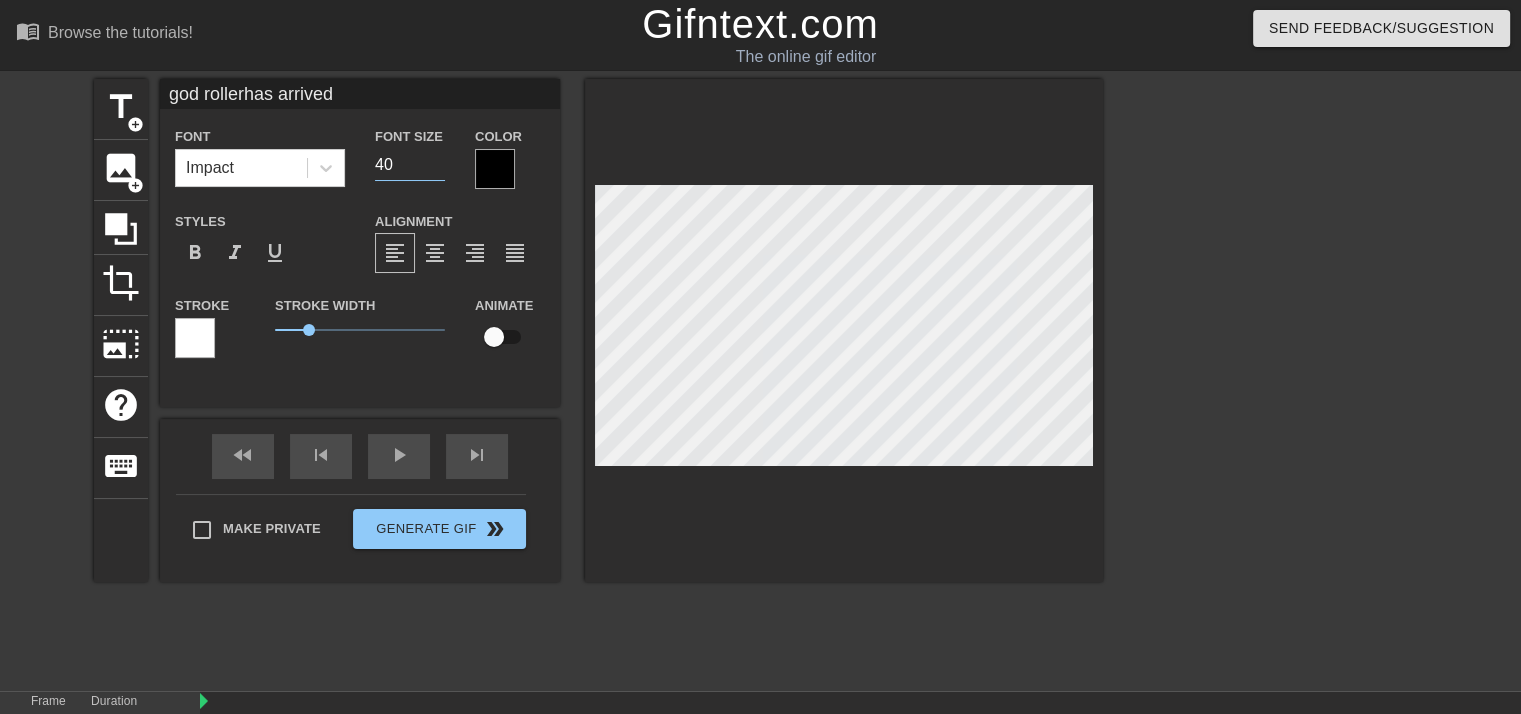 click on "40" at bounding box center [410, 165] 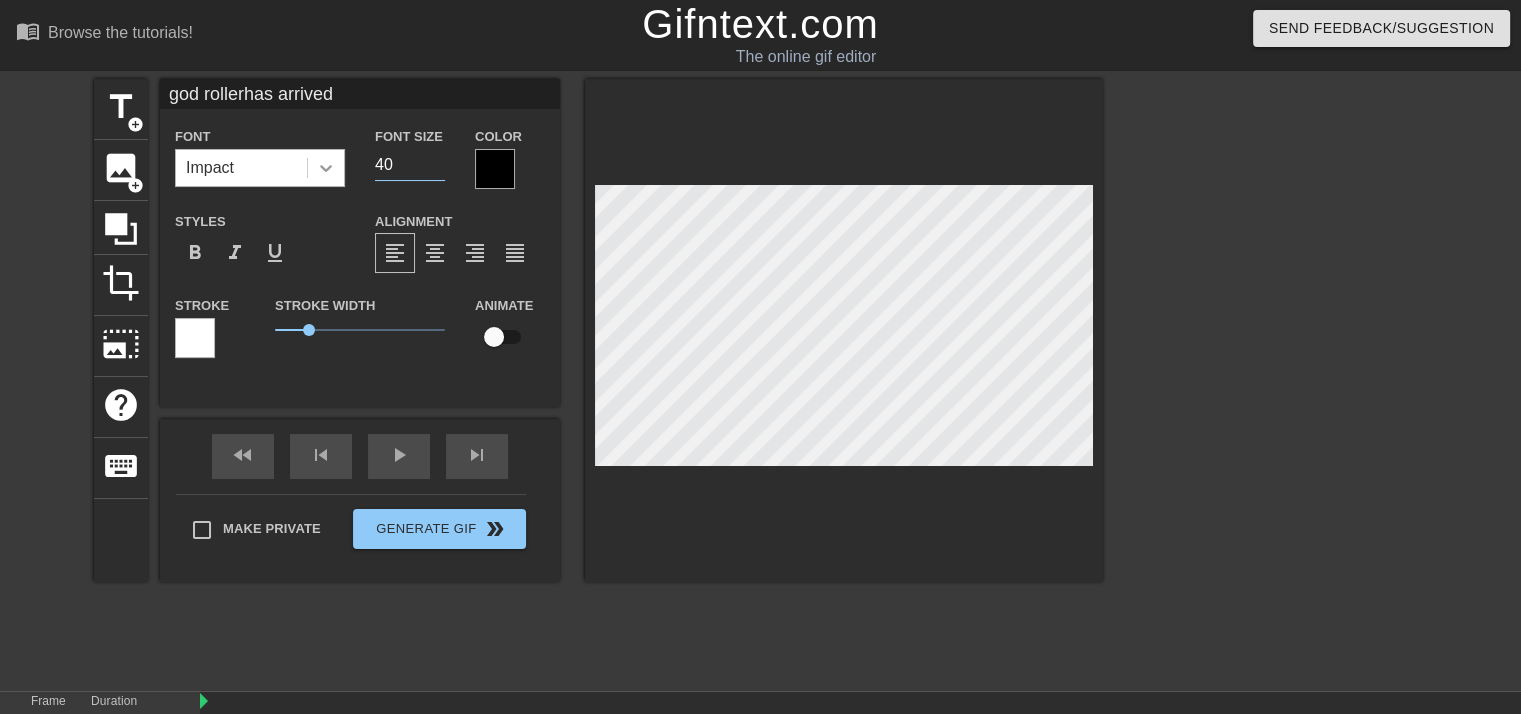 drag, startPoint x: 419, startPoint y: 165, endPoint x: 336, endPoint y: 161, distance: 83.09633 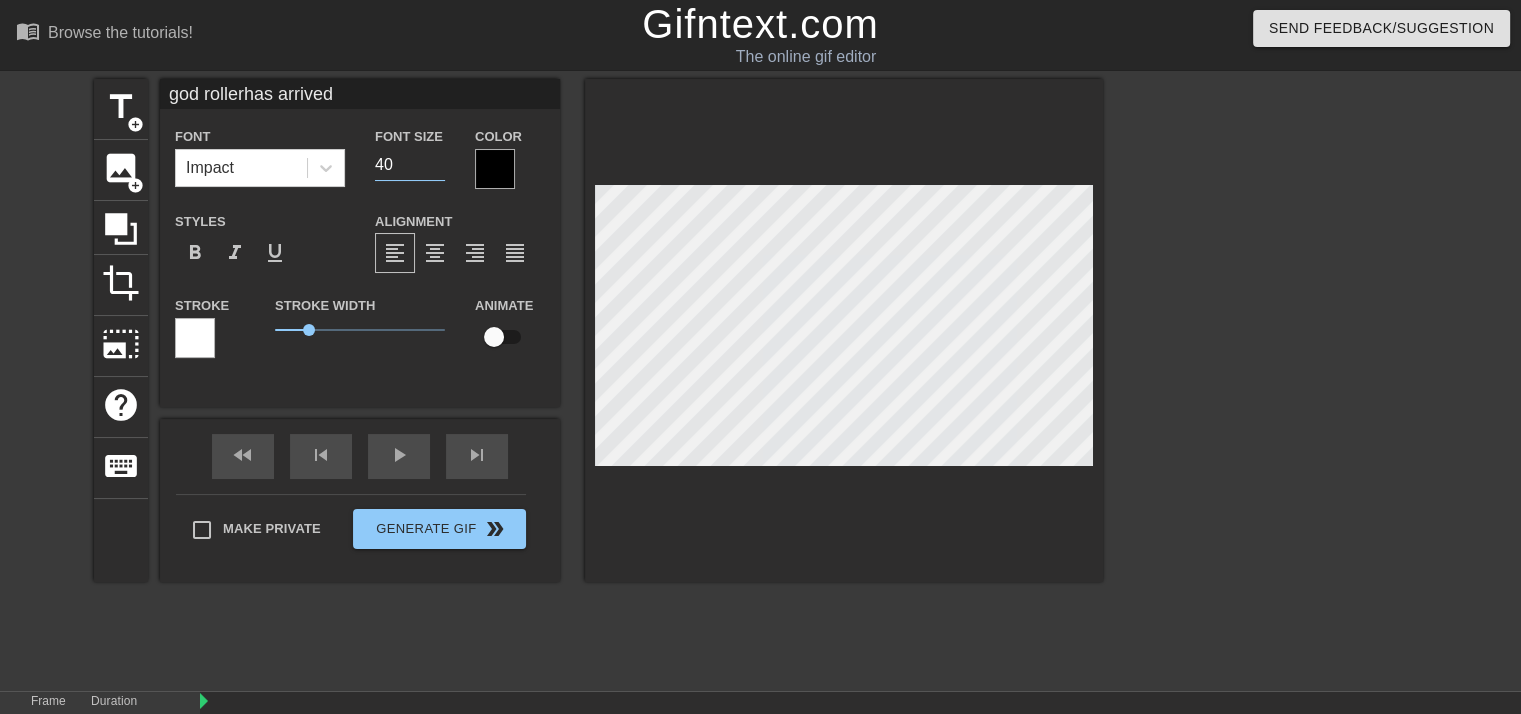 type on "god rollerhas arrived" 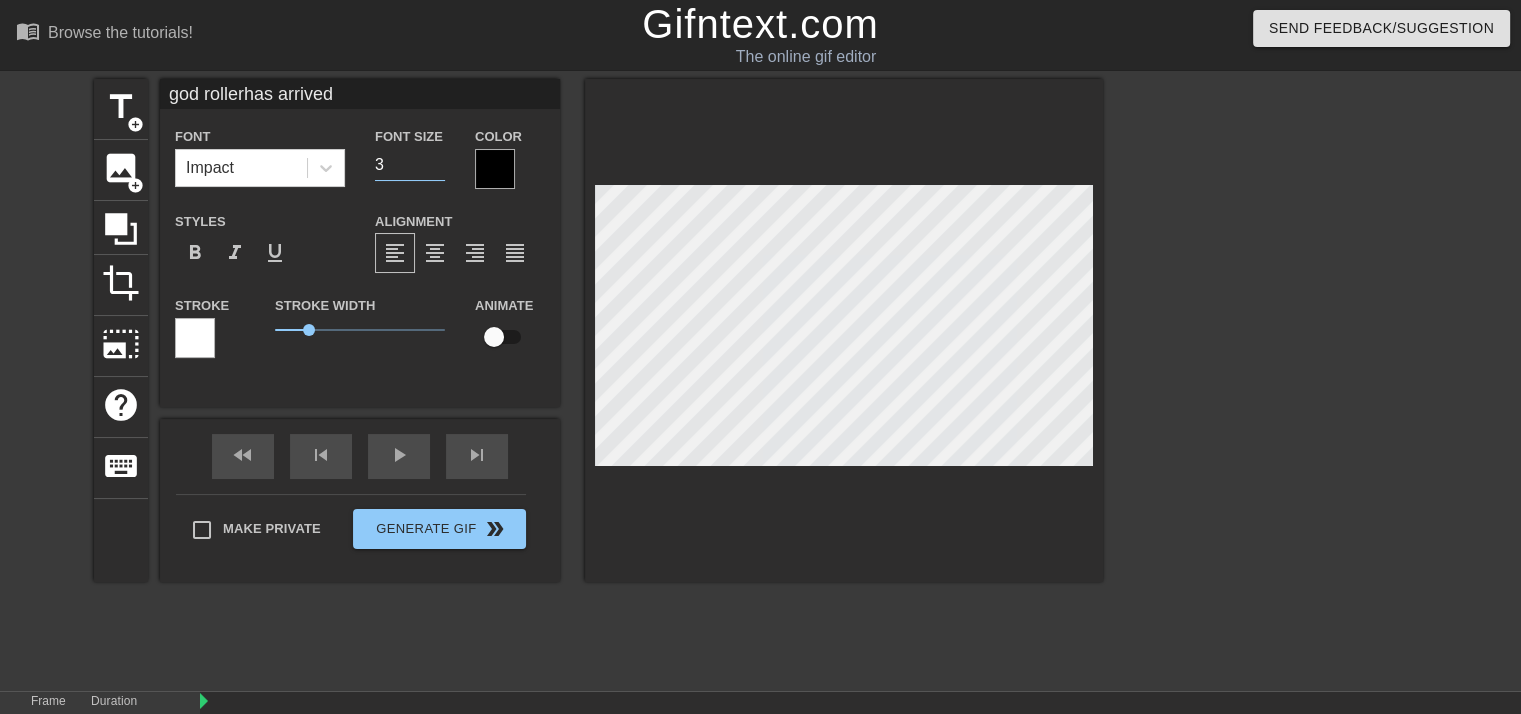 type on "32" 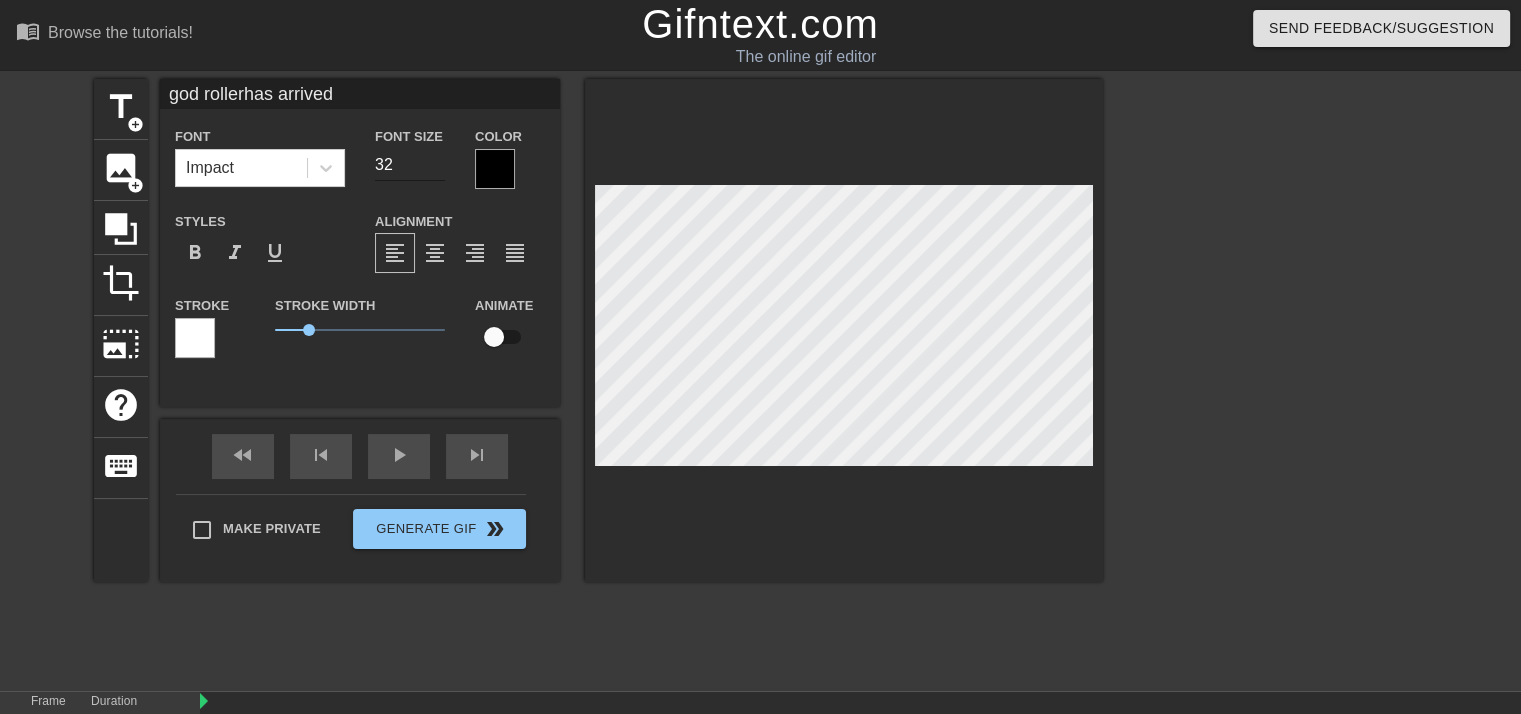 click on "32" at bounding box center (410, 165) 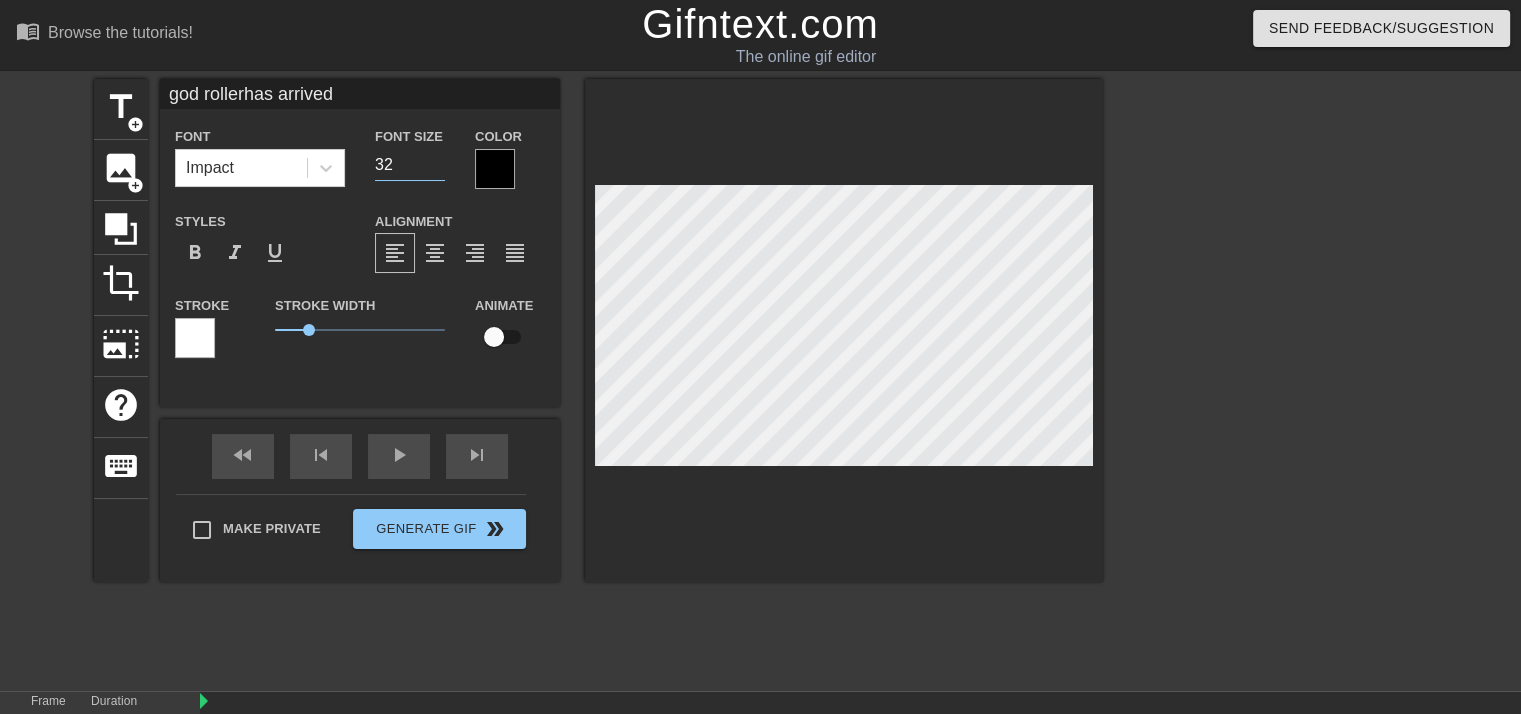 type on "god rollerhas arrived" 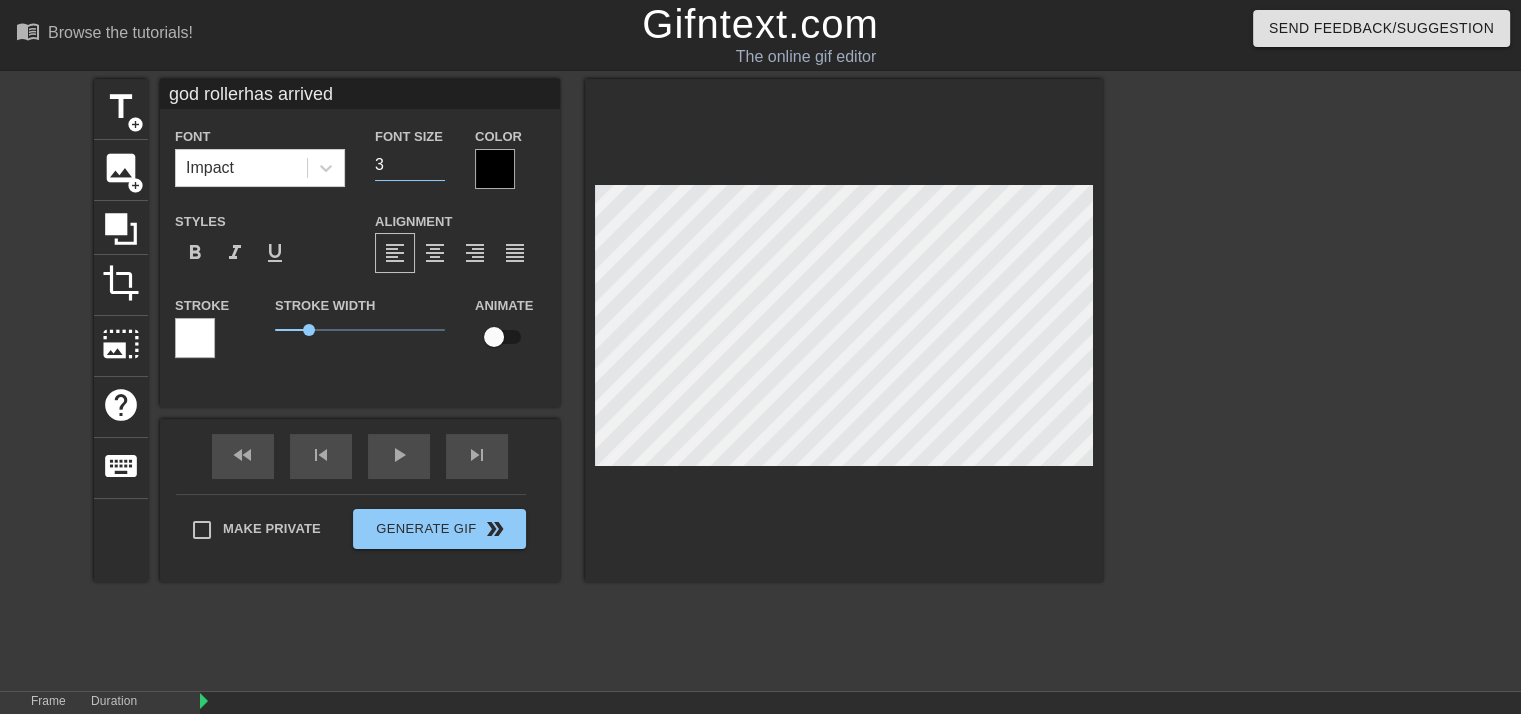 type on "god rollerhas arrived" 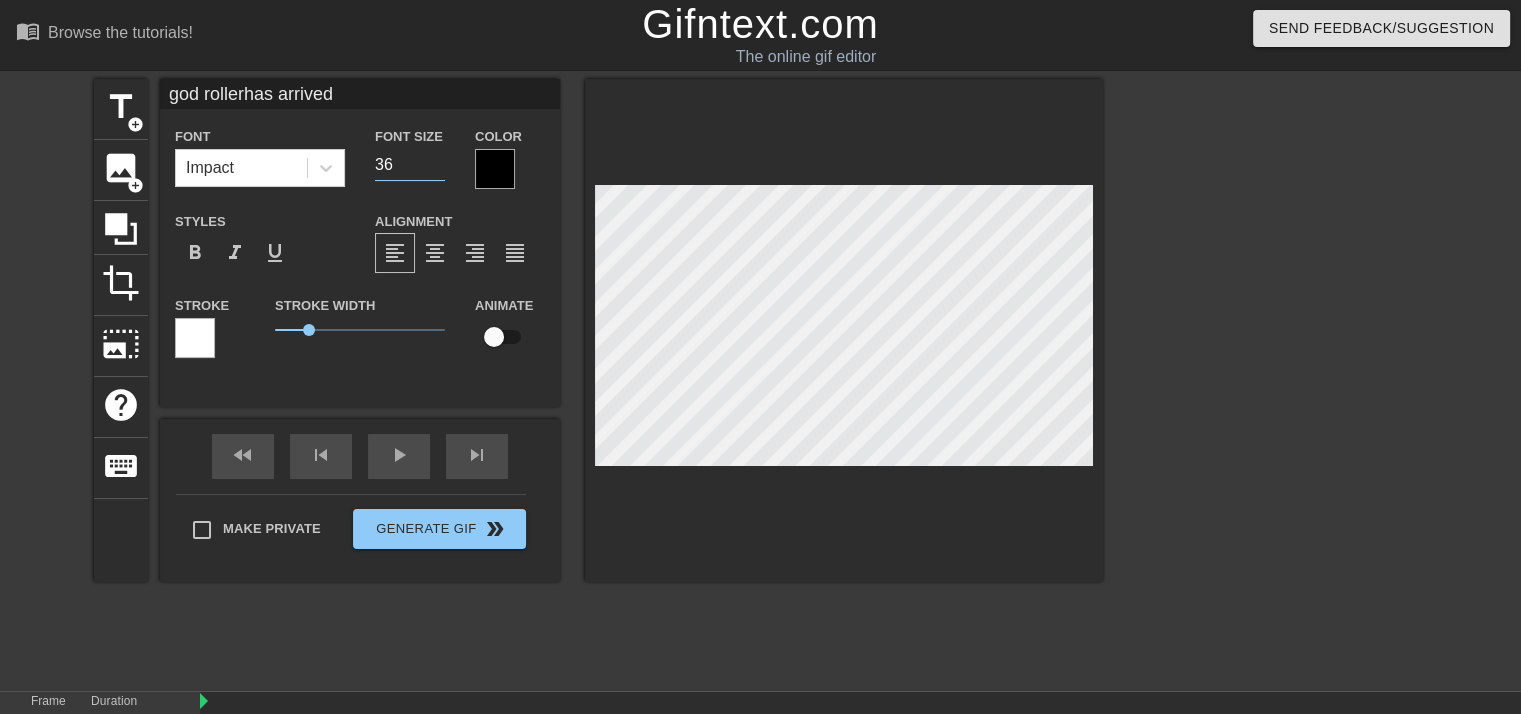 type on "36" 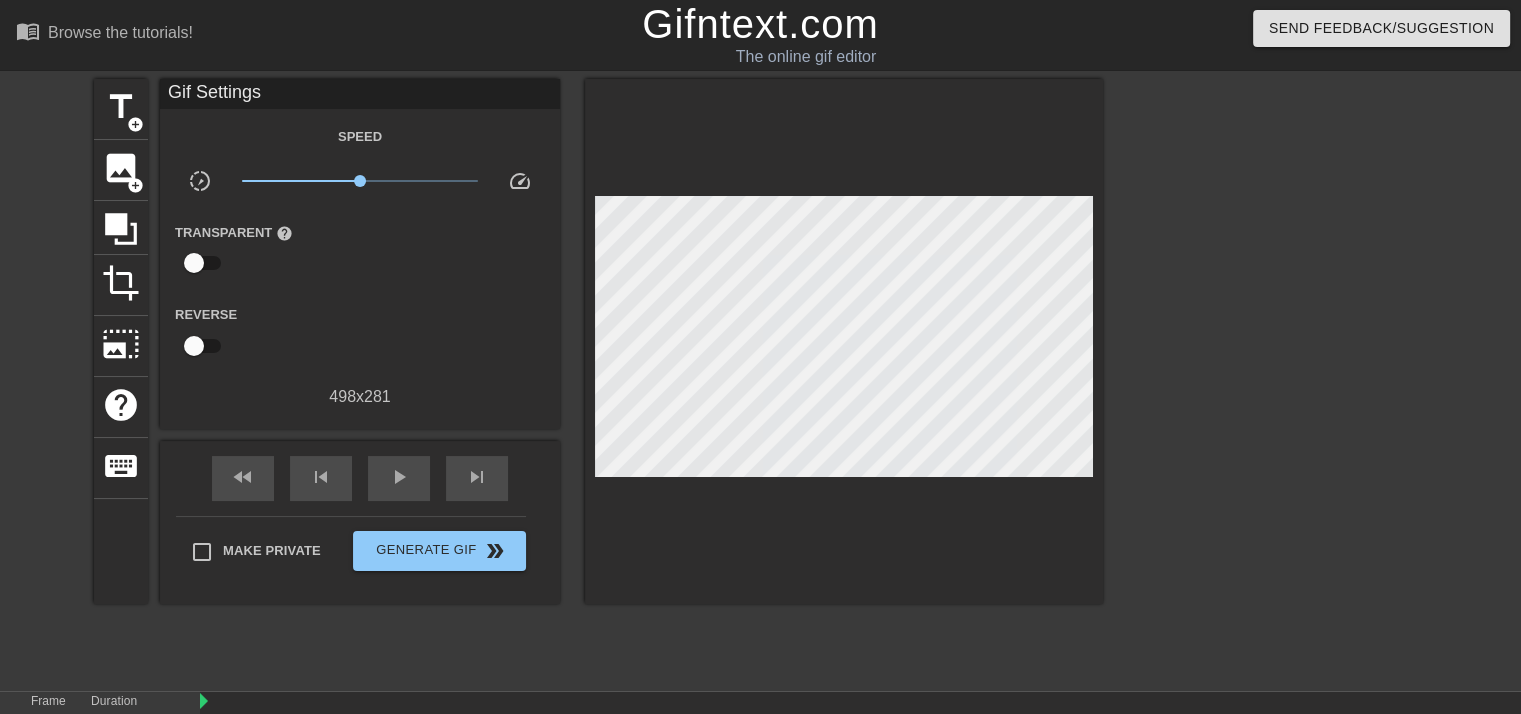 click at bounding box center (844, 341) 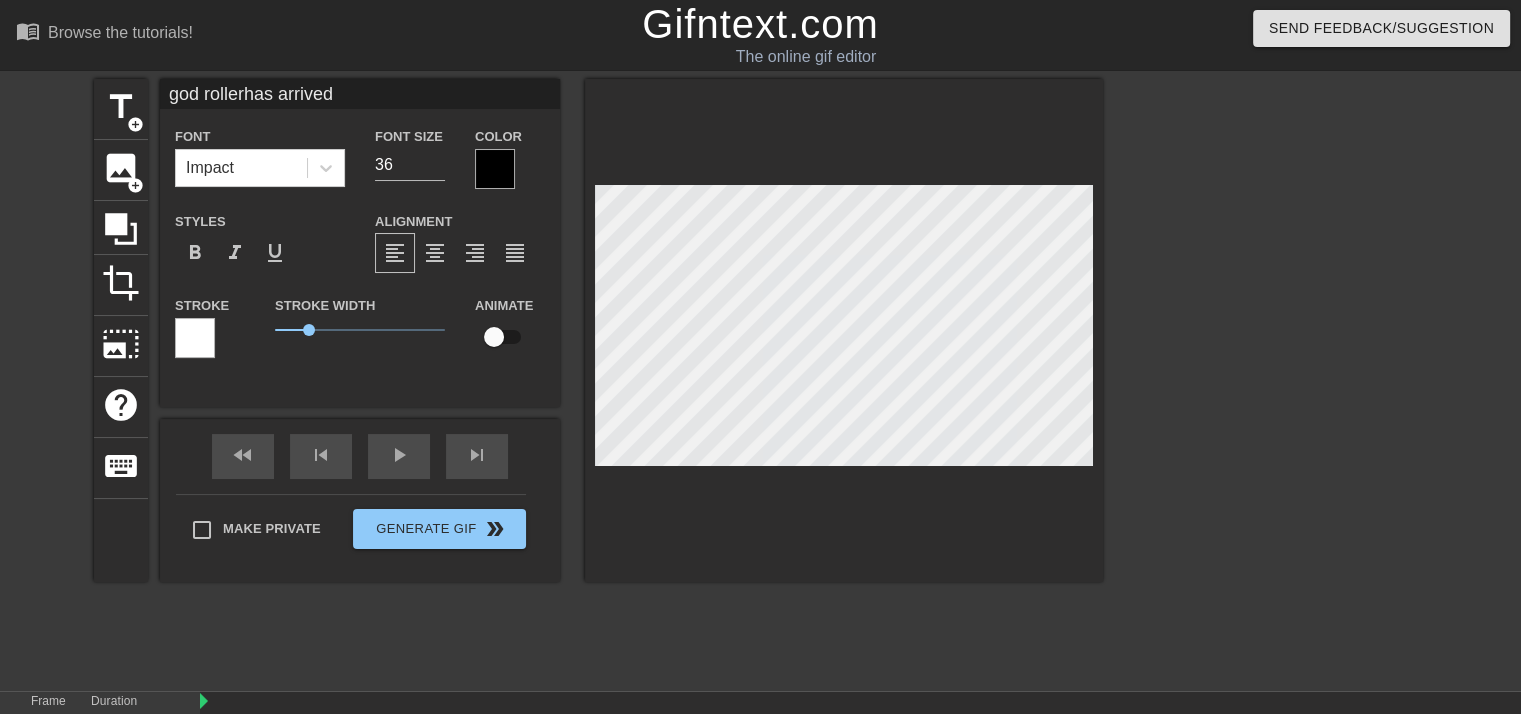 scroll, scrollTop: 5, scrollLeft: 0, axis: vertical 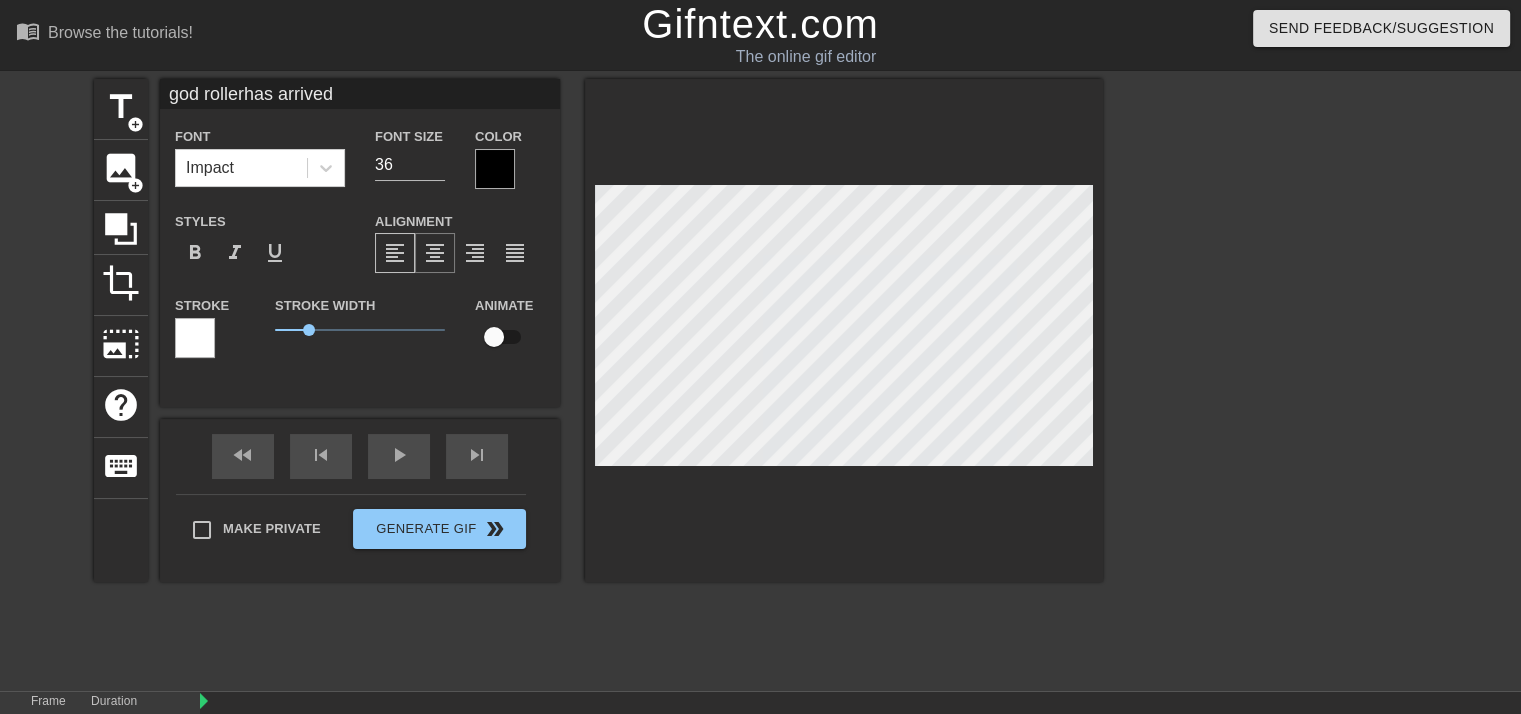 click on "format_align_center" at bounding box center (435, 253) 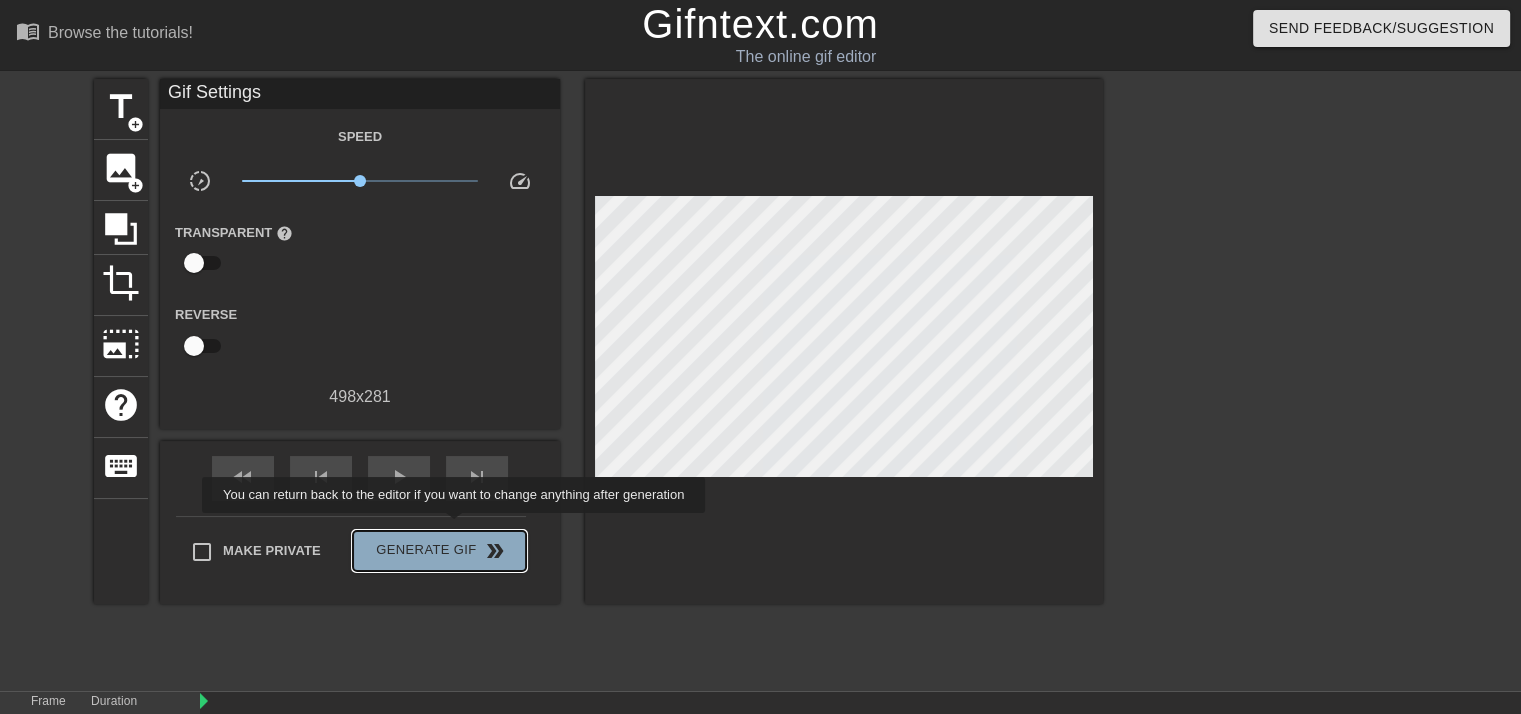 click on "Generate Gif double_arrow" at bounding box center [439, 551] 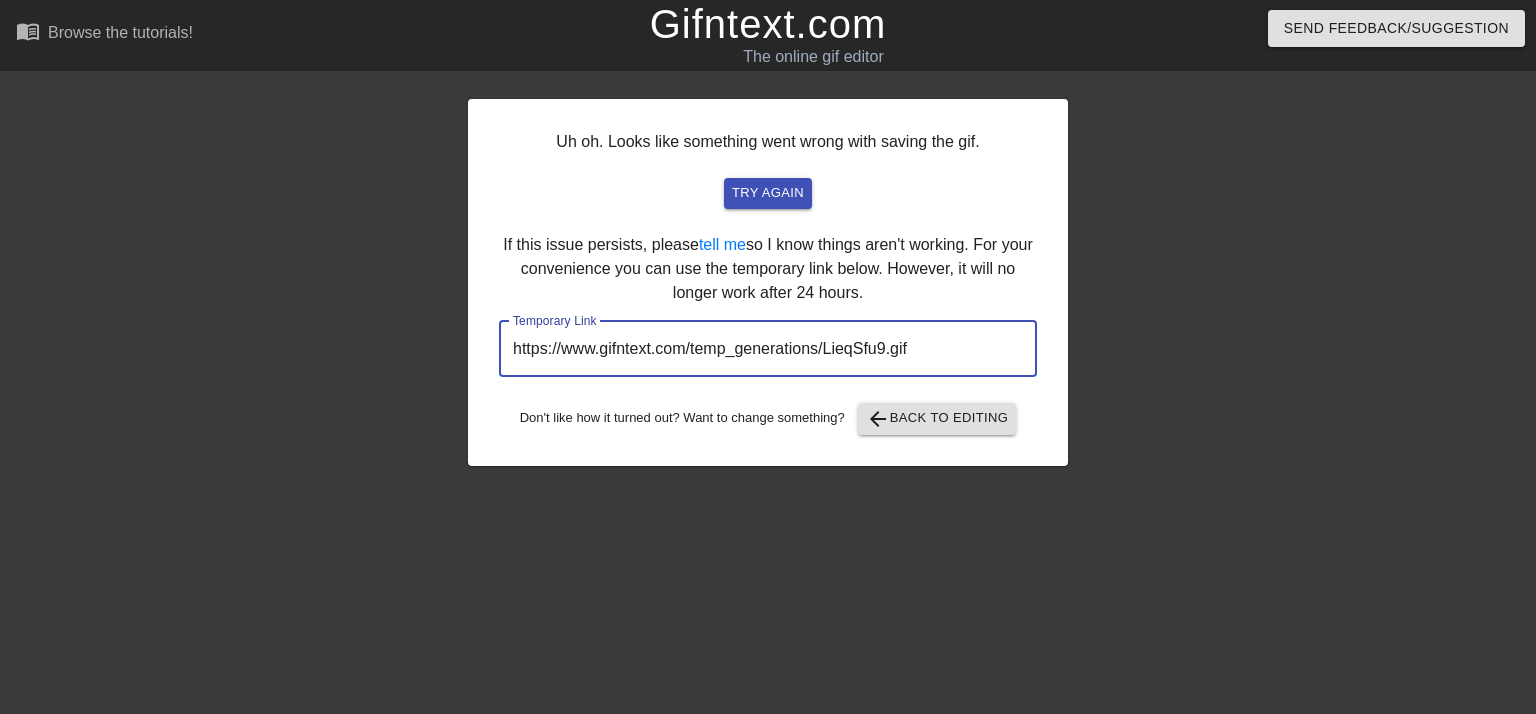 drag, startPoint x: 919, startPoint y: 355, endPoint x: 464, endPoint y: 337, distance: 455.3559 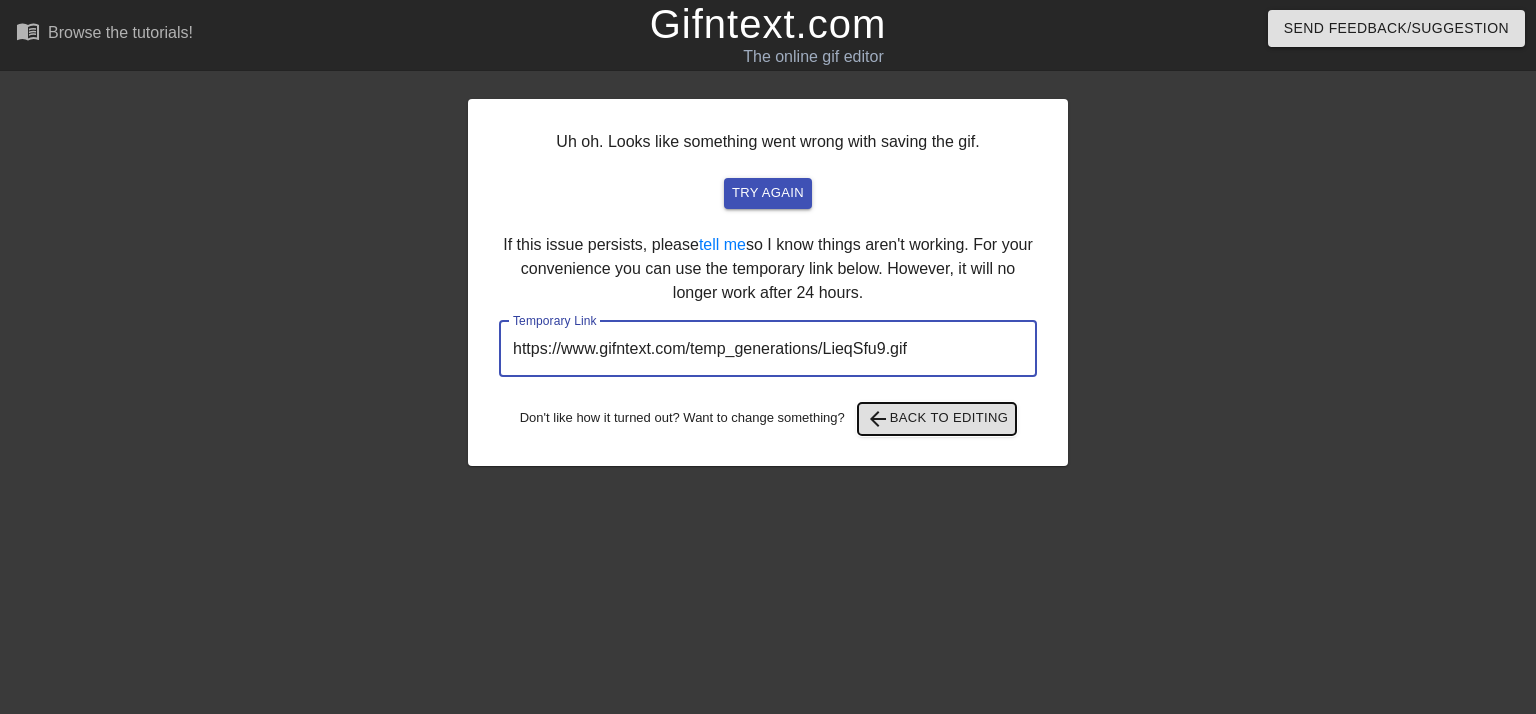 click on "arrow_back Back to Editing" at bounding box center (937, 419) 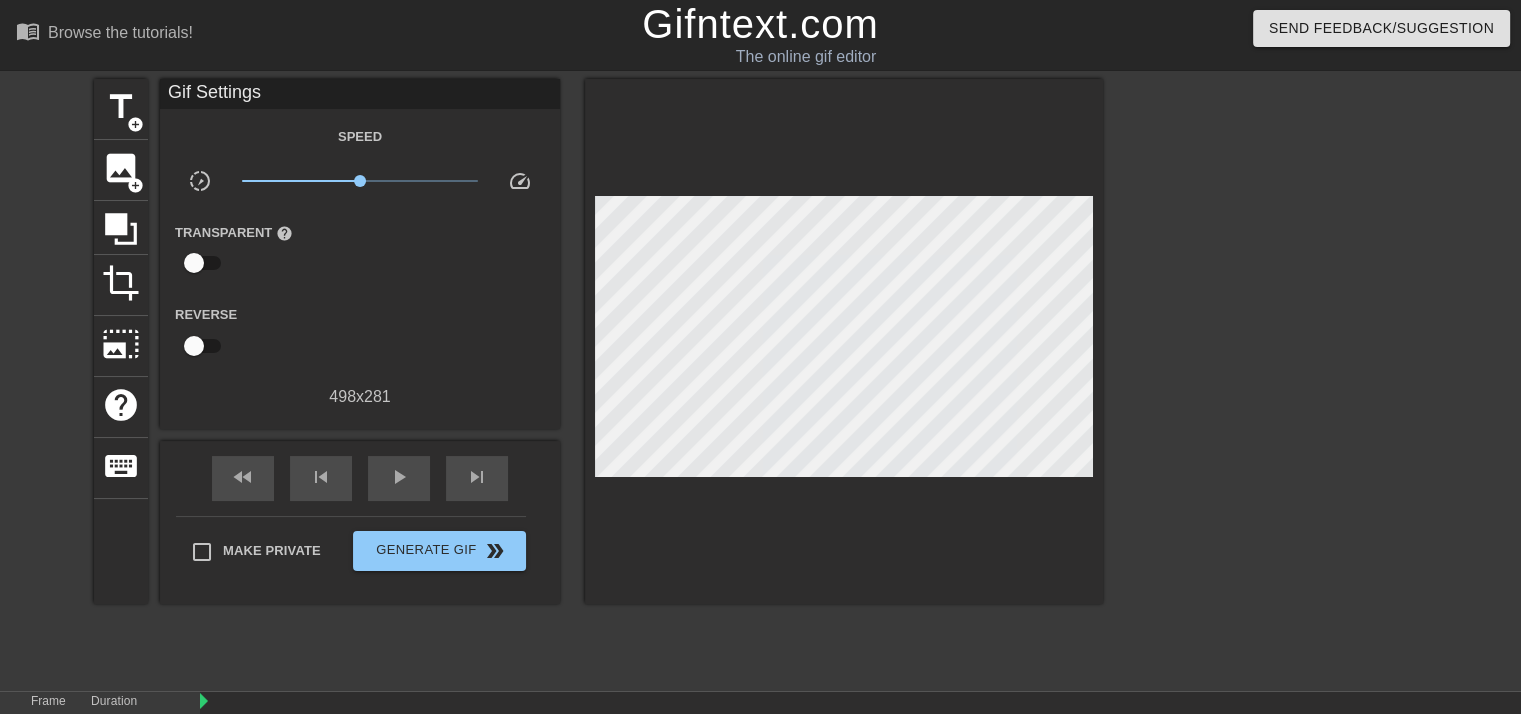 click at bounding box center [1277, 379] 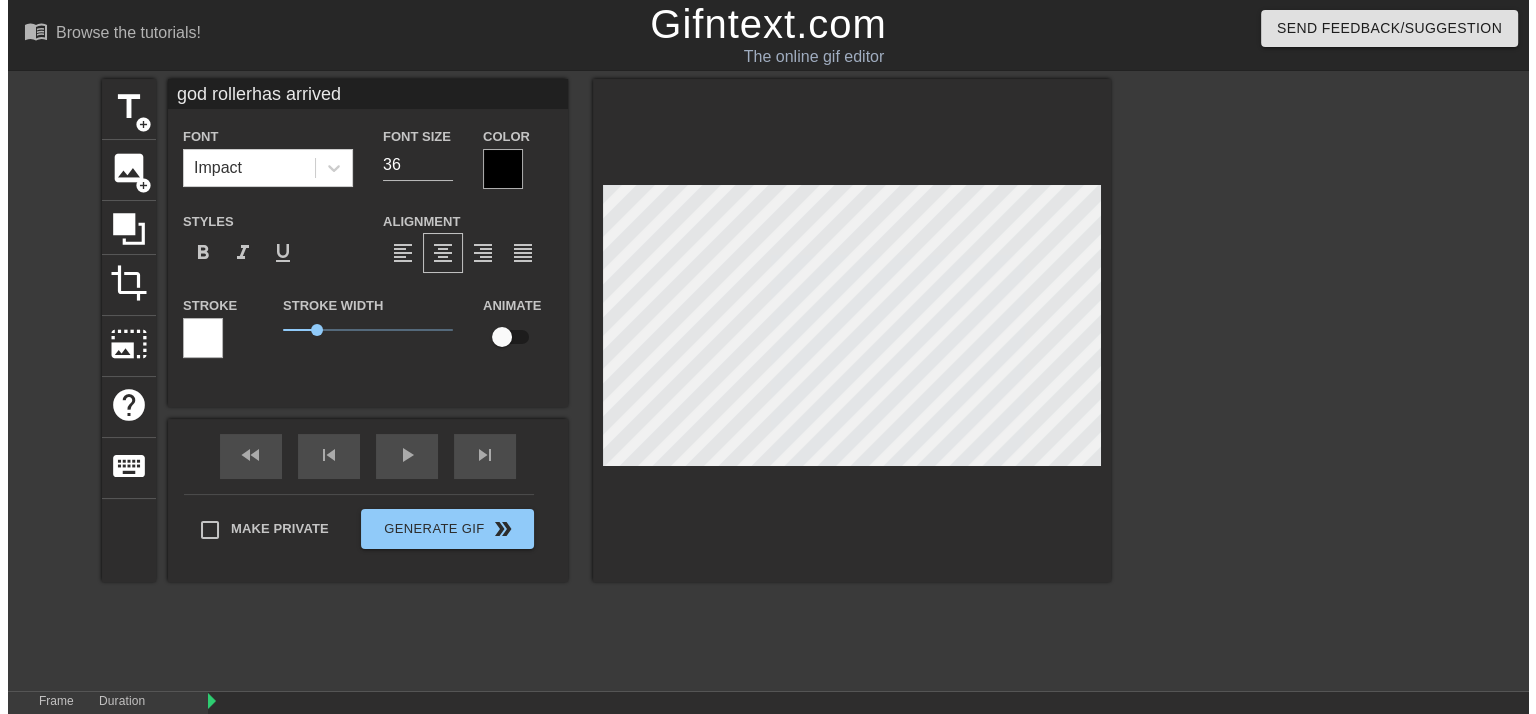 scroll, scrollTop: 3, scrollLeft: 2, axis: both 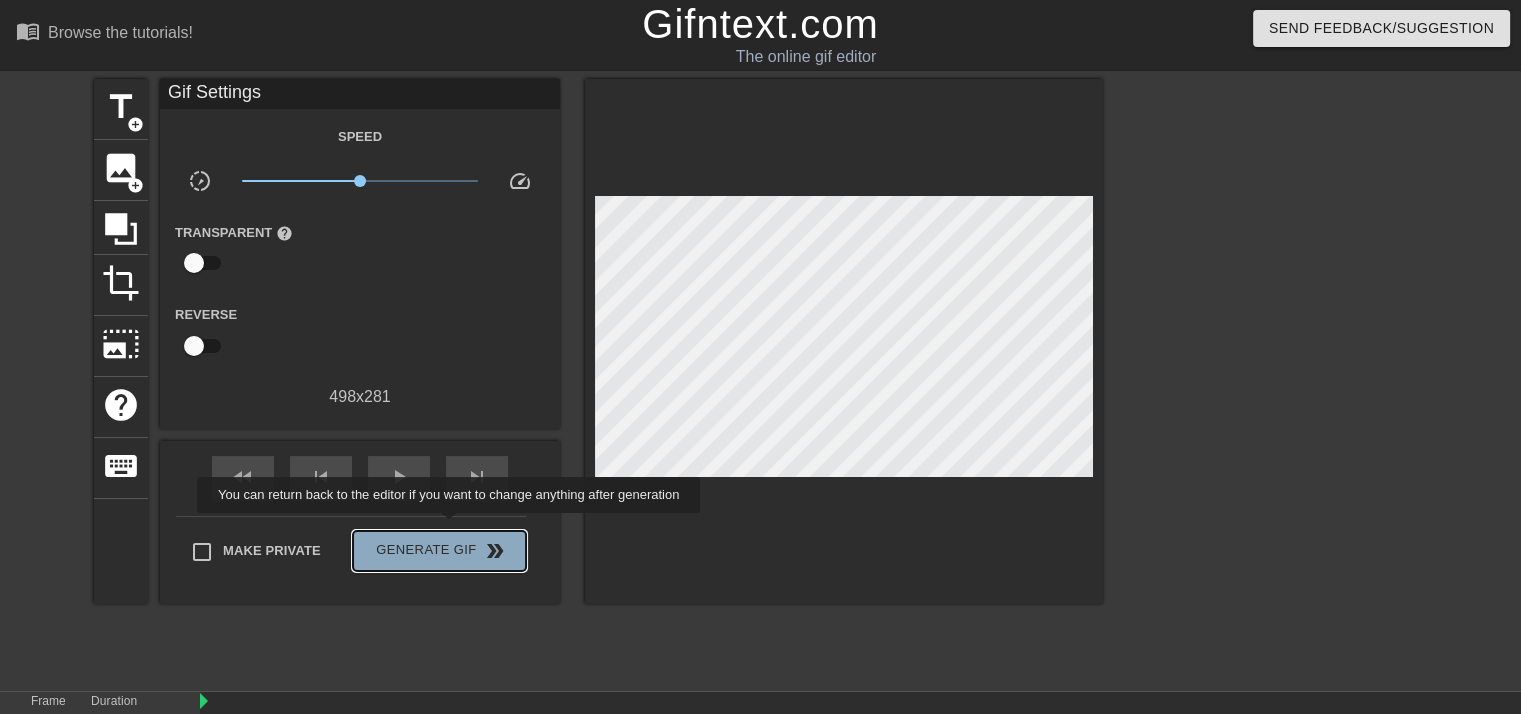 click on "Generate Gif double_arrow" at bounding box center [439, 551] 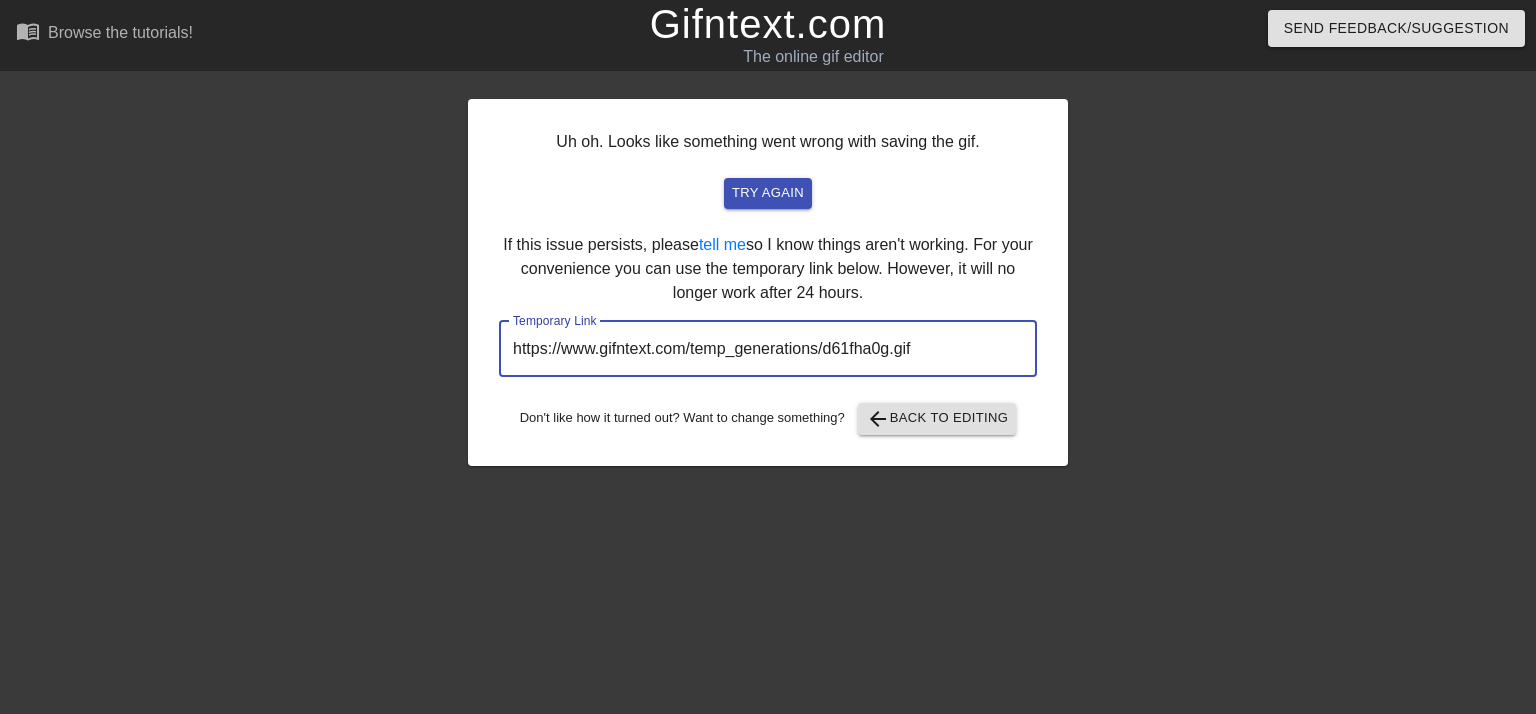 click on "https://www.gifntext.com/temp_generations/d61fha0g.gif" at bounding box center (768, 349) 